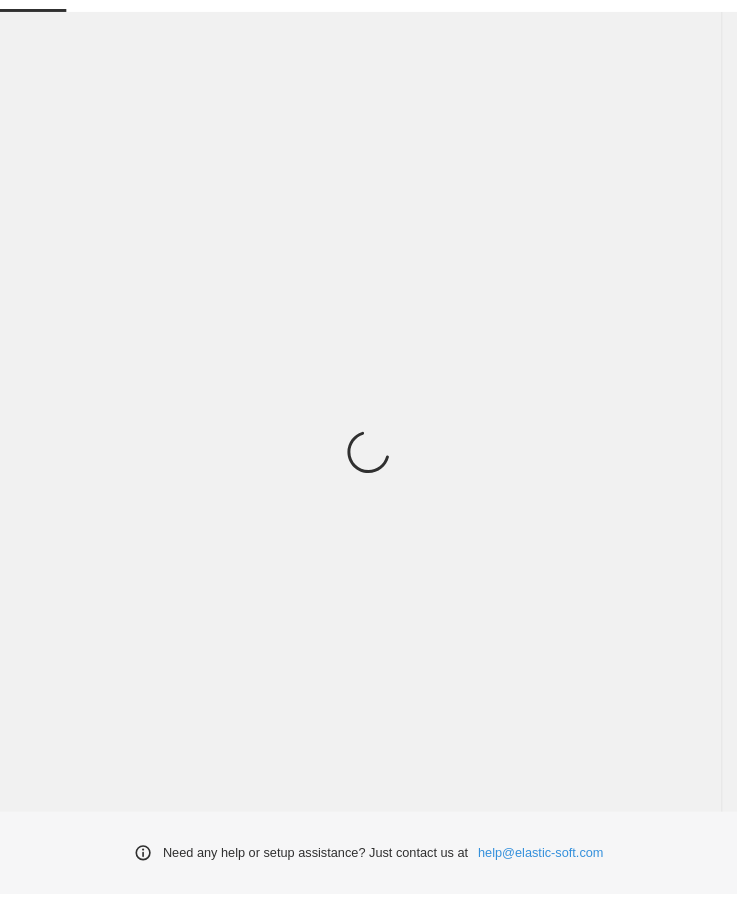 scroll, scrollTop: 0, scrollLeft: 0, axis: both 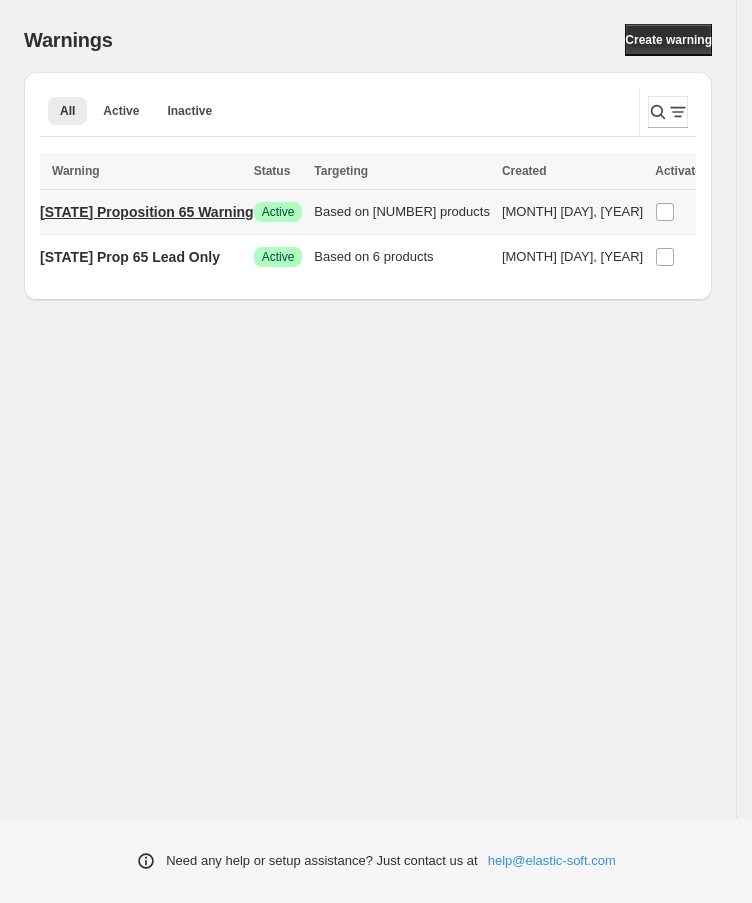 click on "[STATE] Proposition 65 Warning" at bounding box center [147, 212] 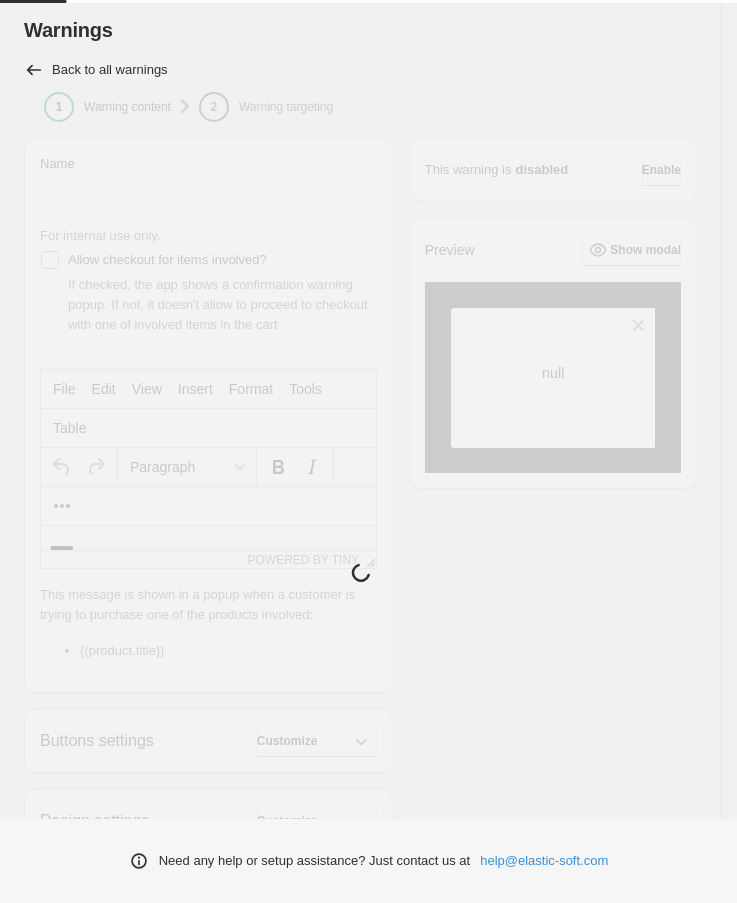 scroll, scrollTop: 0, scrollLeft: 0, axis: both 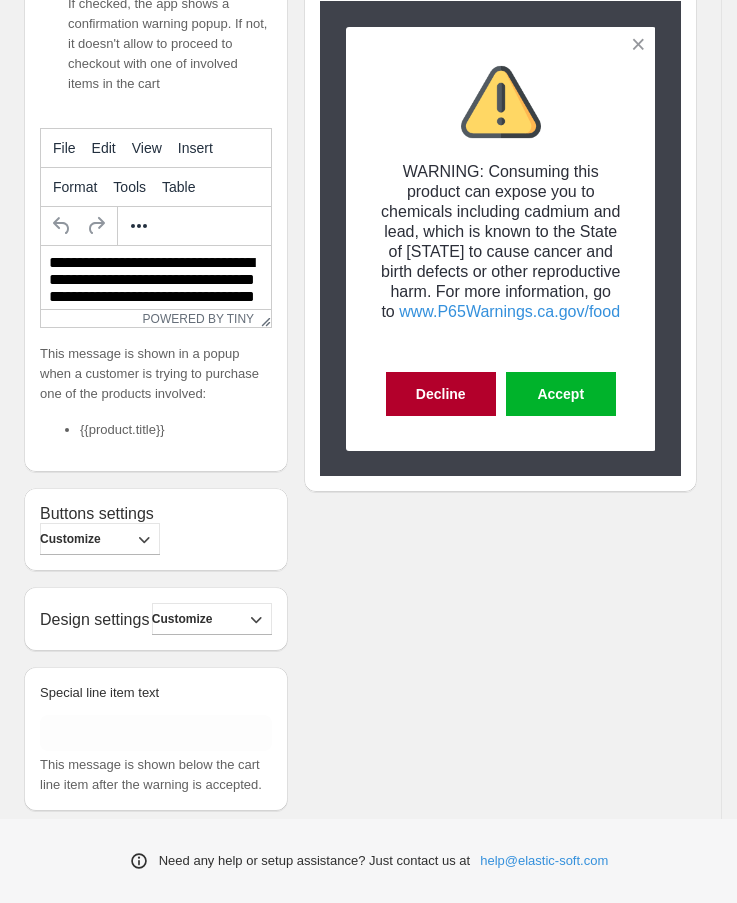 click on "**********" at bounding box center [152, 313] 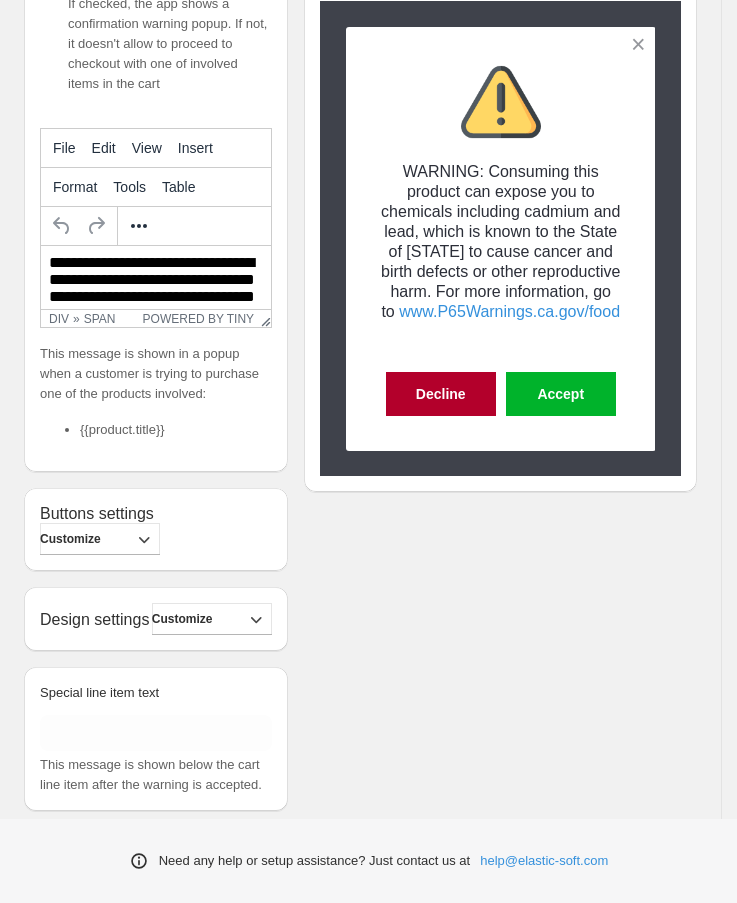 click on "**********" at bounding box center [152, 313] 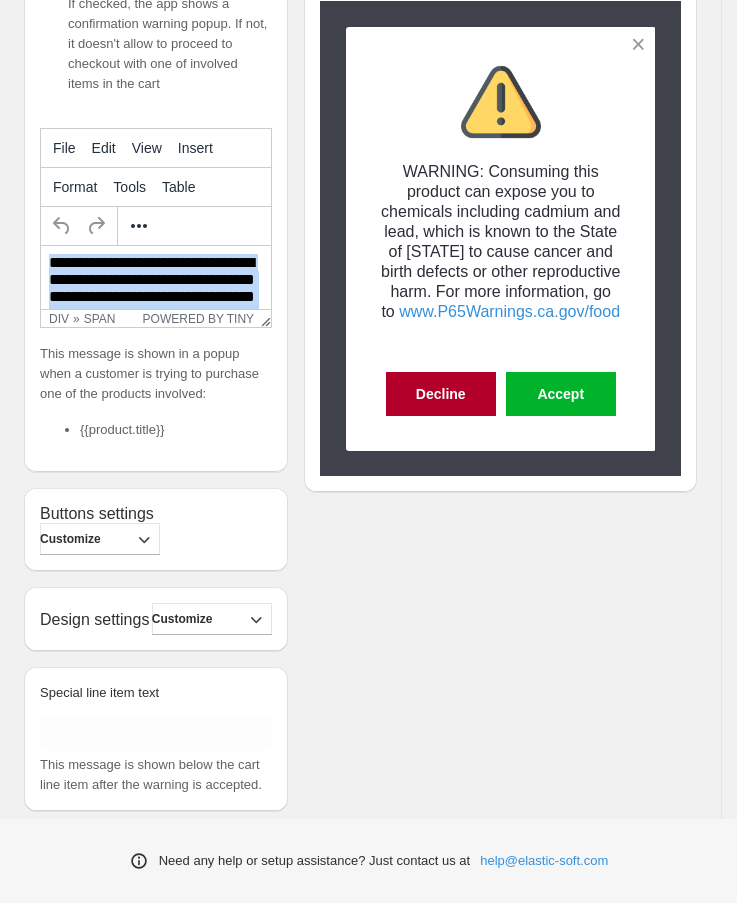 click on "**********" at bounding box center [152, 313] 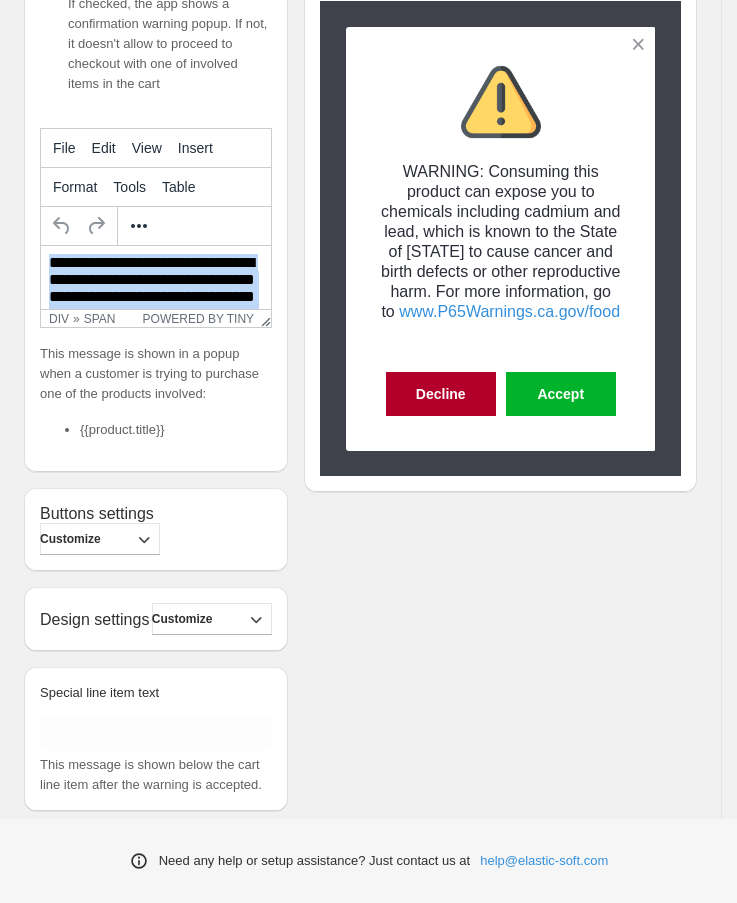 copy on "**********" 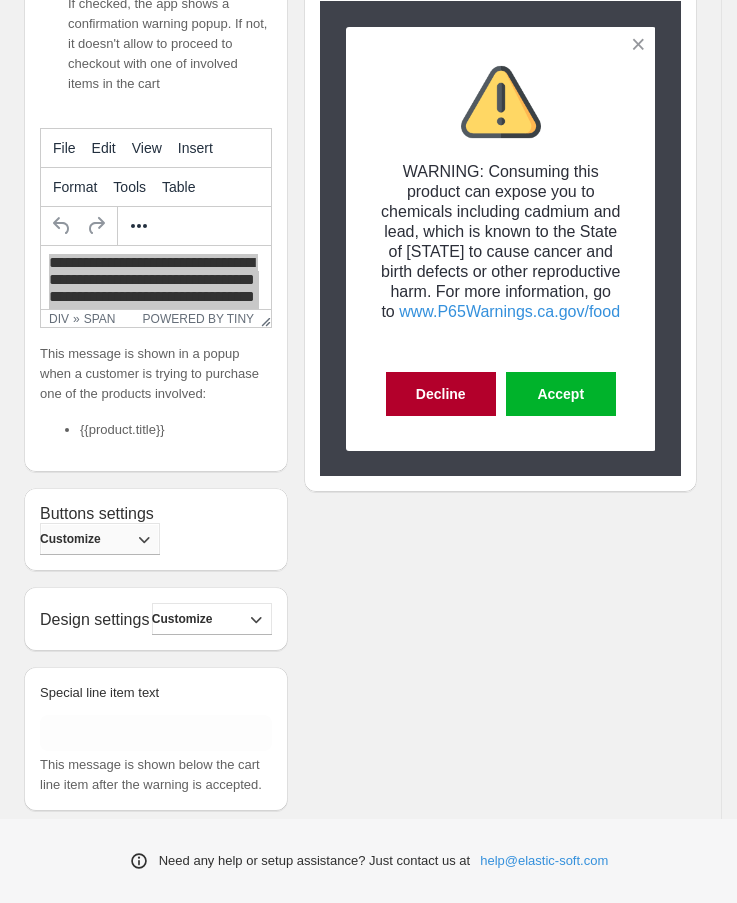 click 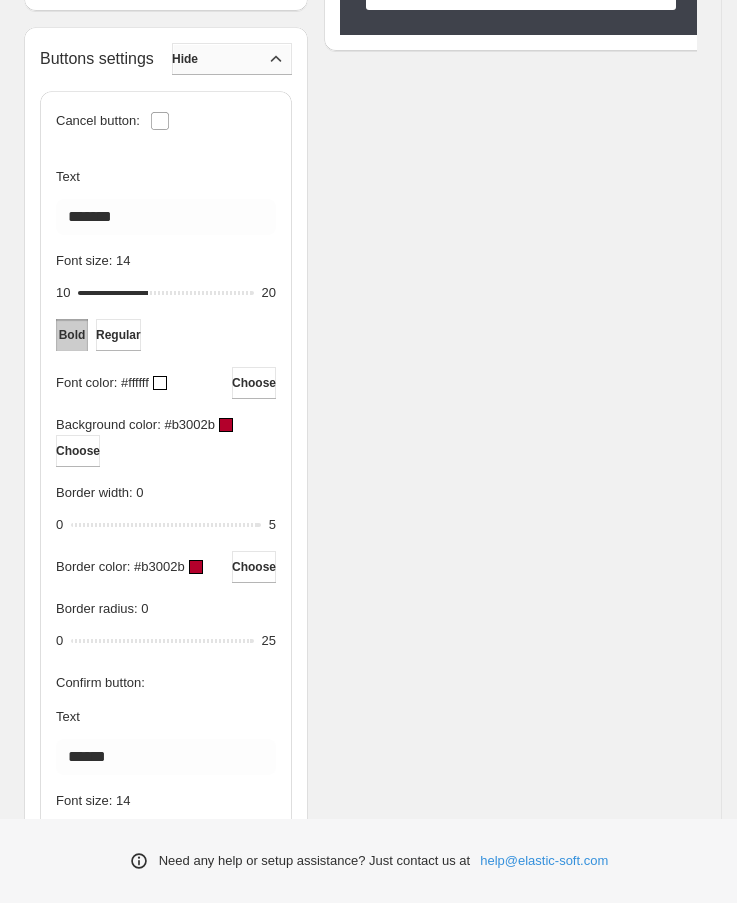 scroll, scrollTop: 728, scrollLeft: 0, axis: vertical 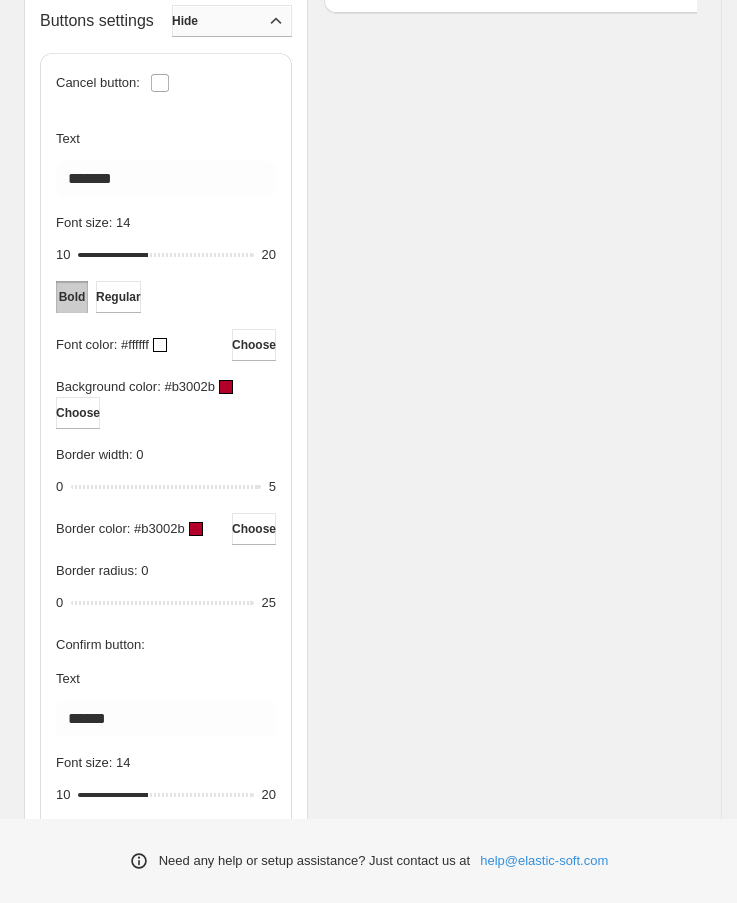click on "**********" at bounding box center [360, 401] 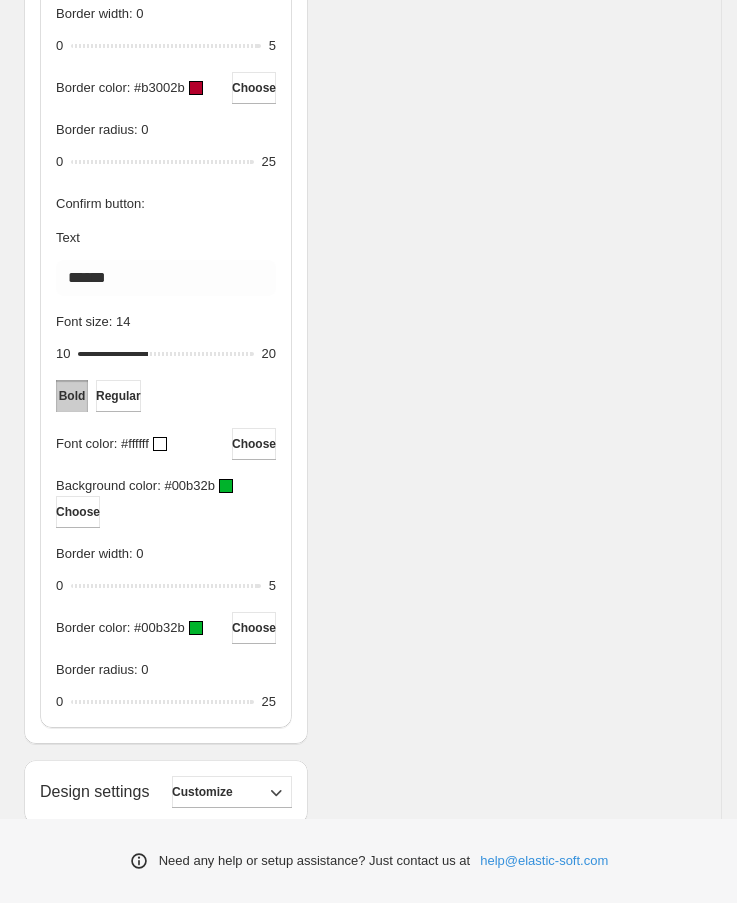 scroll, scrollTop: 1237, scrollLeft: 0, axis: vertical 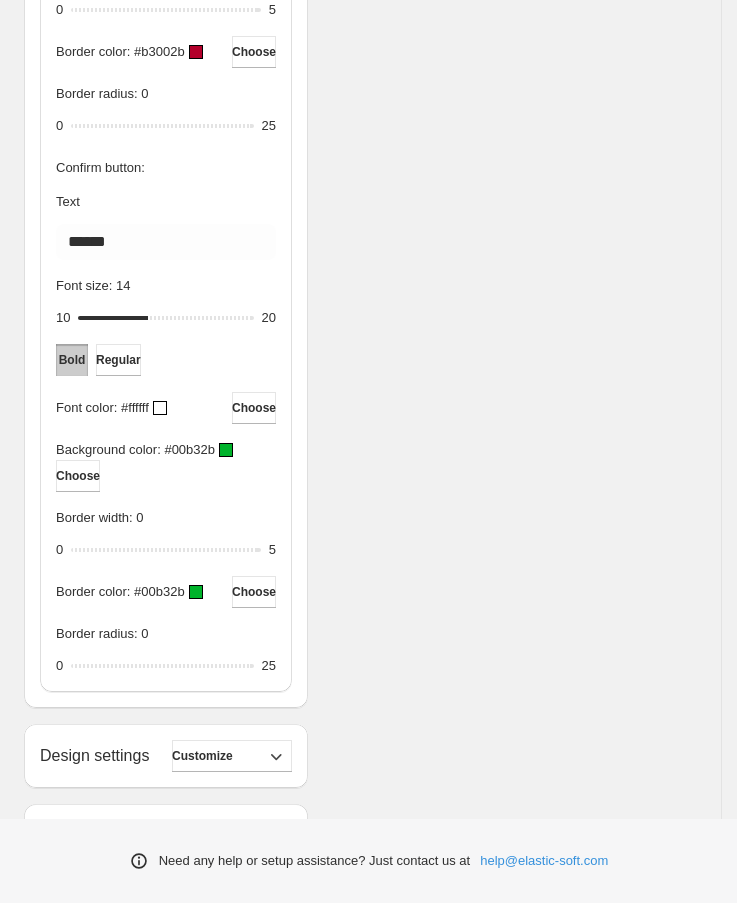 click on "**********" at bounding box center [360, -76] 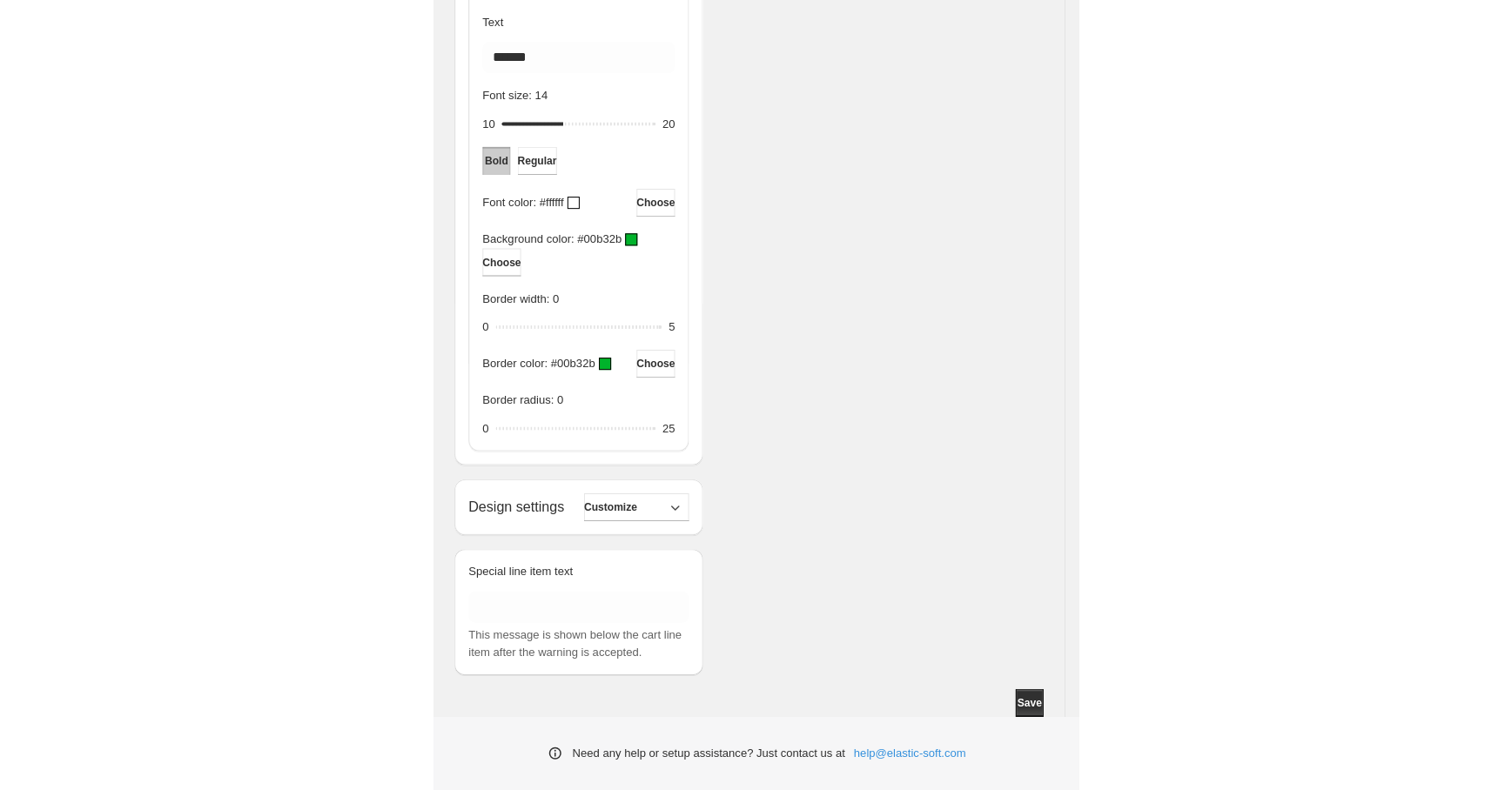 scroll, scrollTop: 611, scrollLeft: 0, axis: vertical 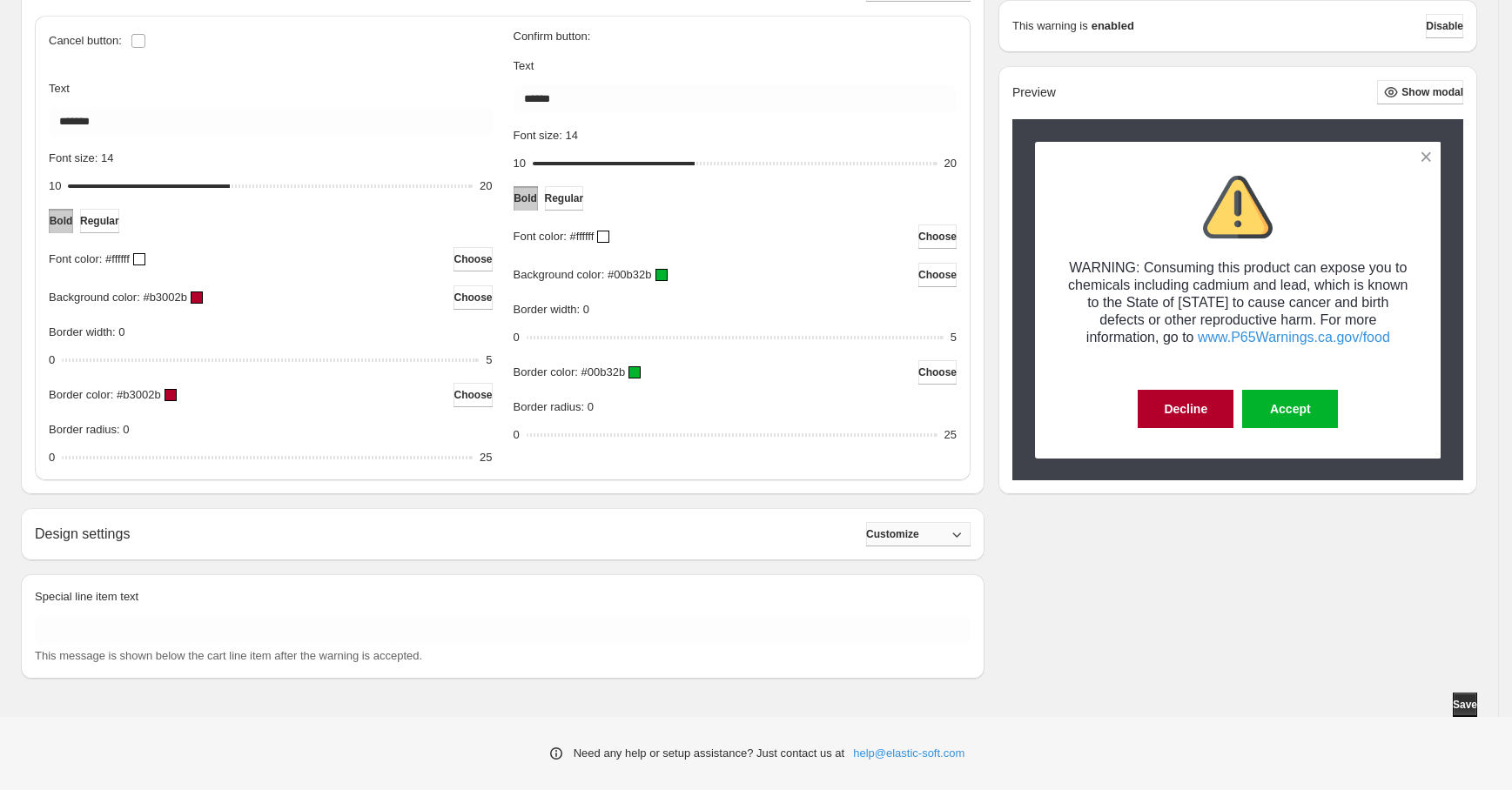 click on "Customize" at bounding box center (918, 534) 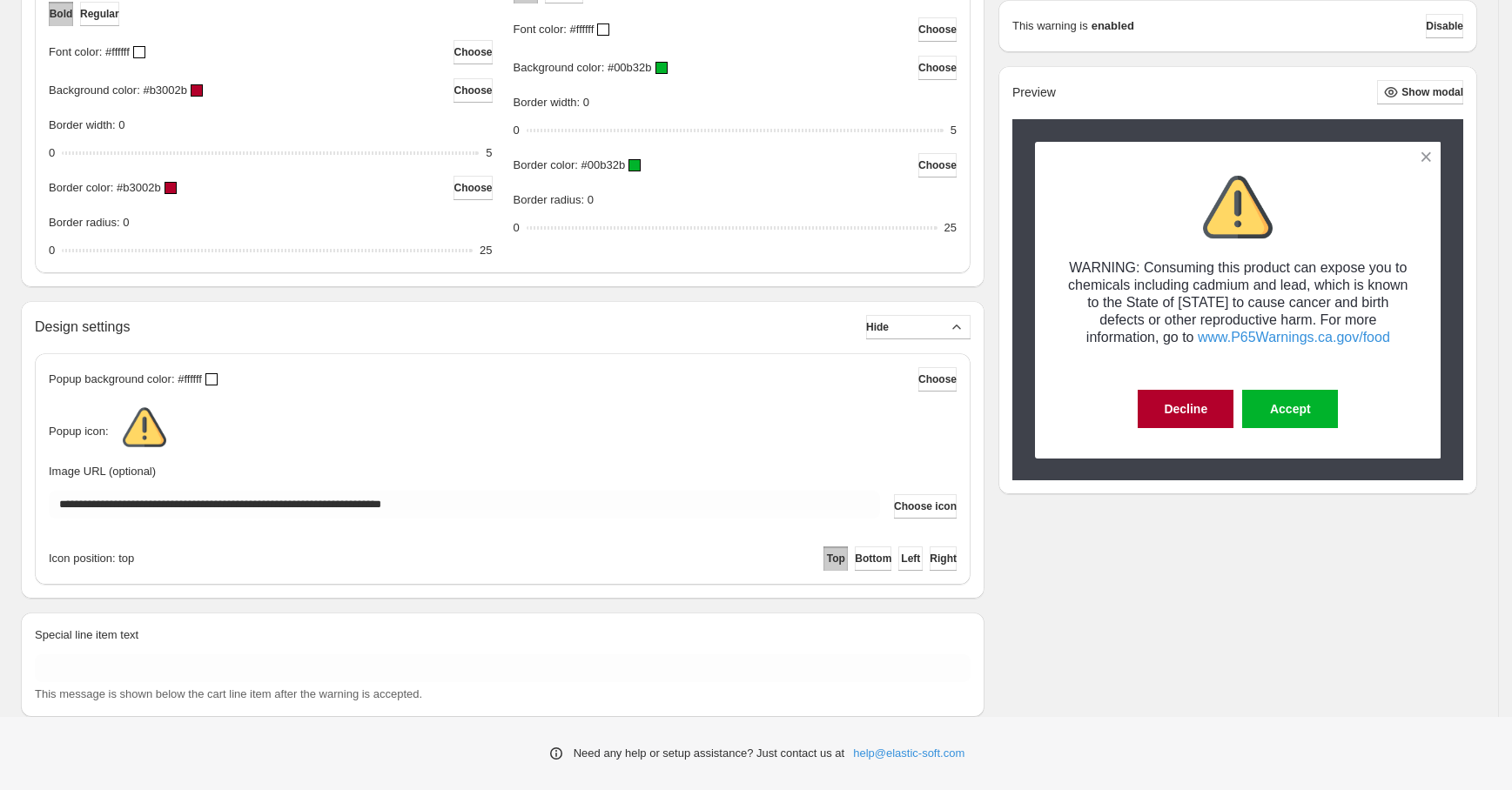 scroll, scrollTop: 856, scrollLeft: 0, axis: vertical 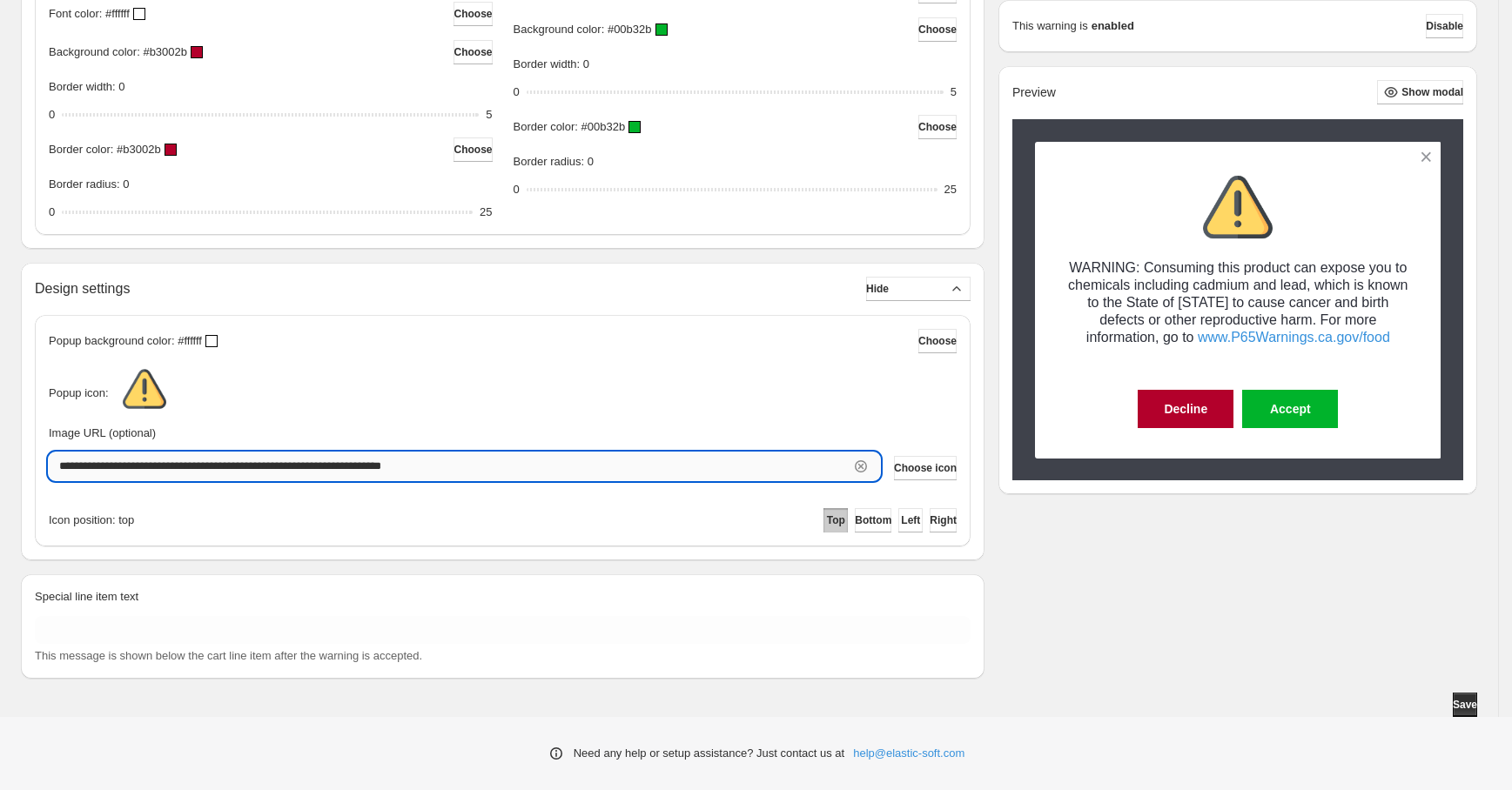 click on "**********" at bounding box center (448, 466) 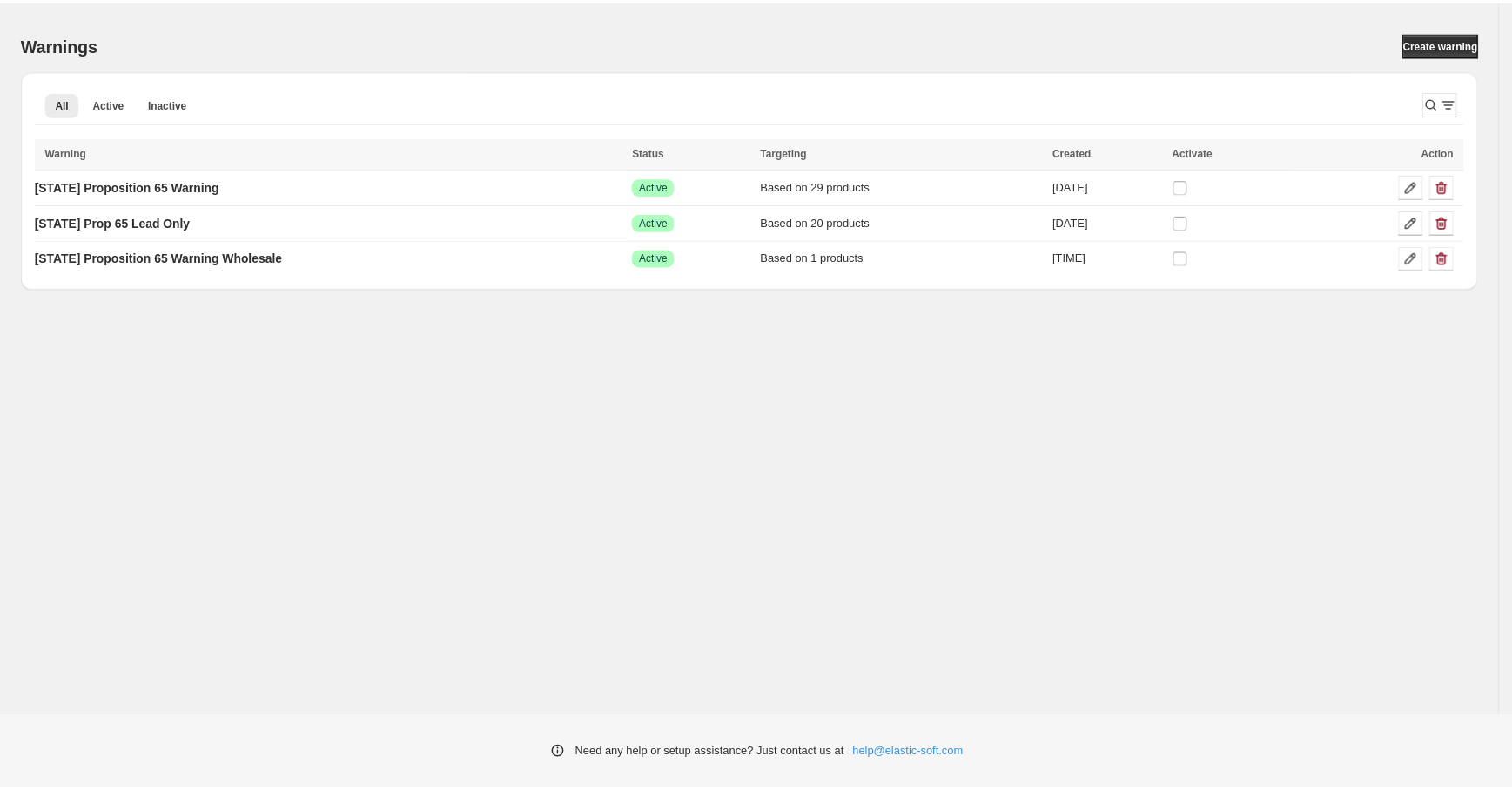 scroll, scrollTop: 0, scrollLeft: 0, axis: both 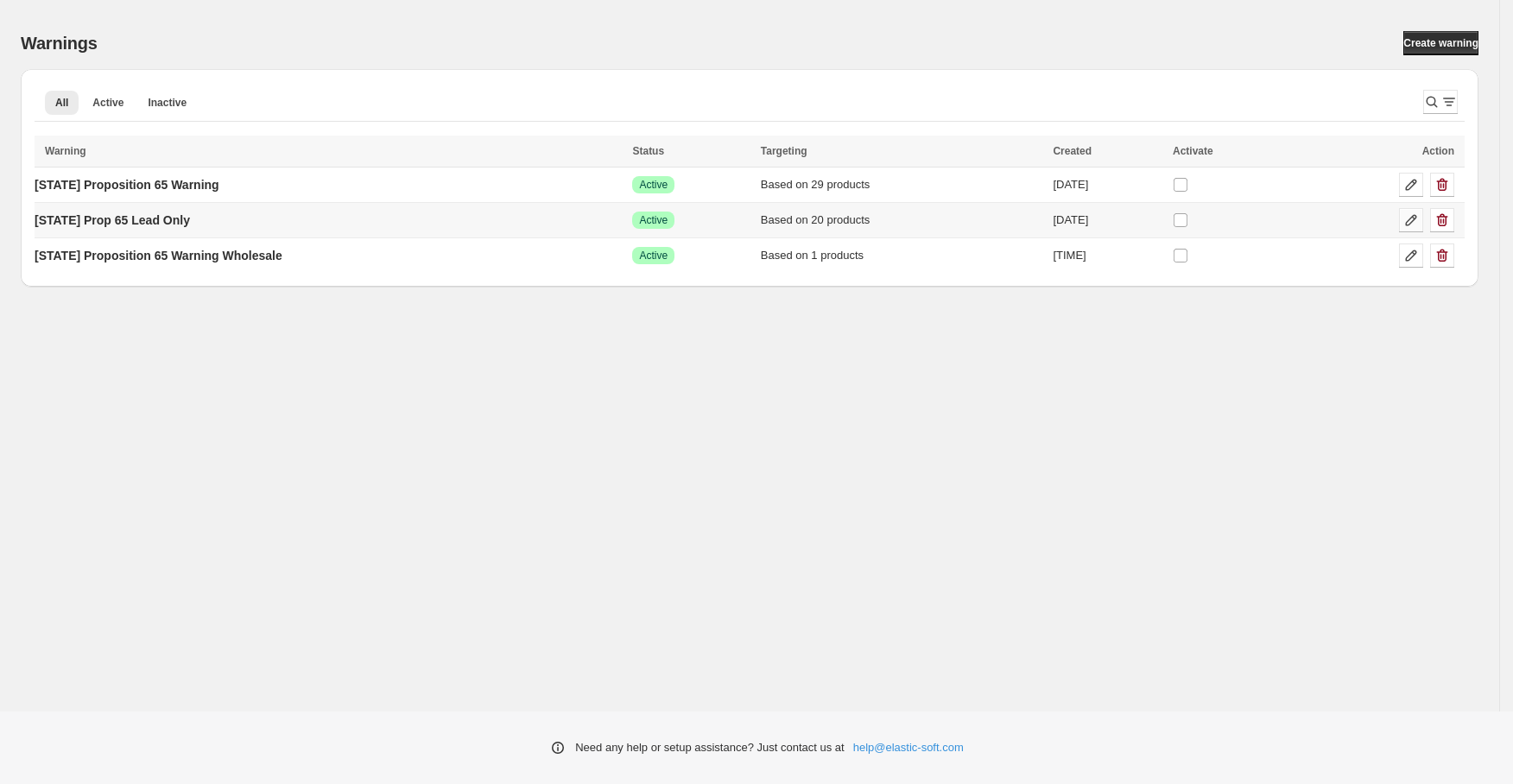 click 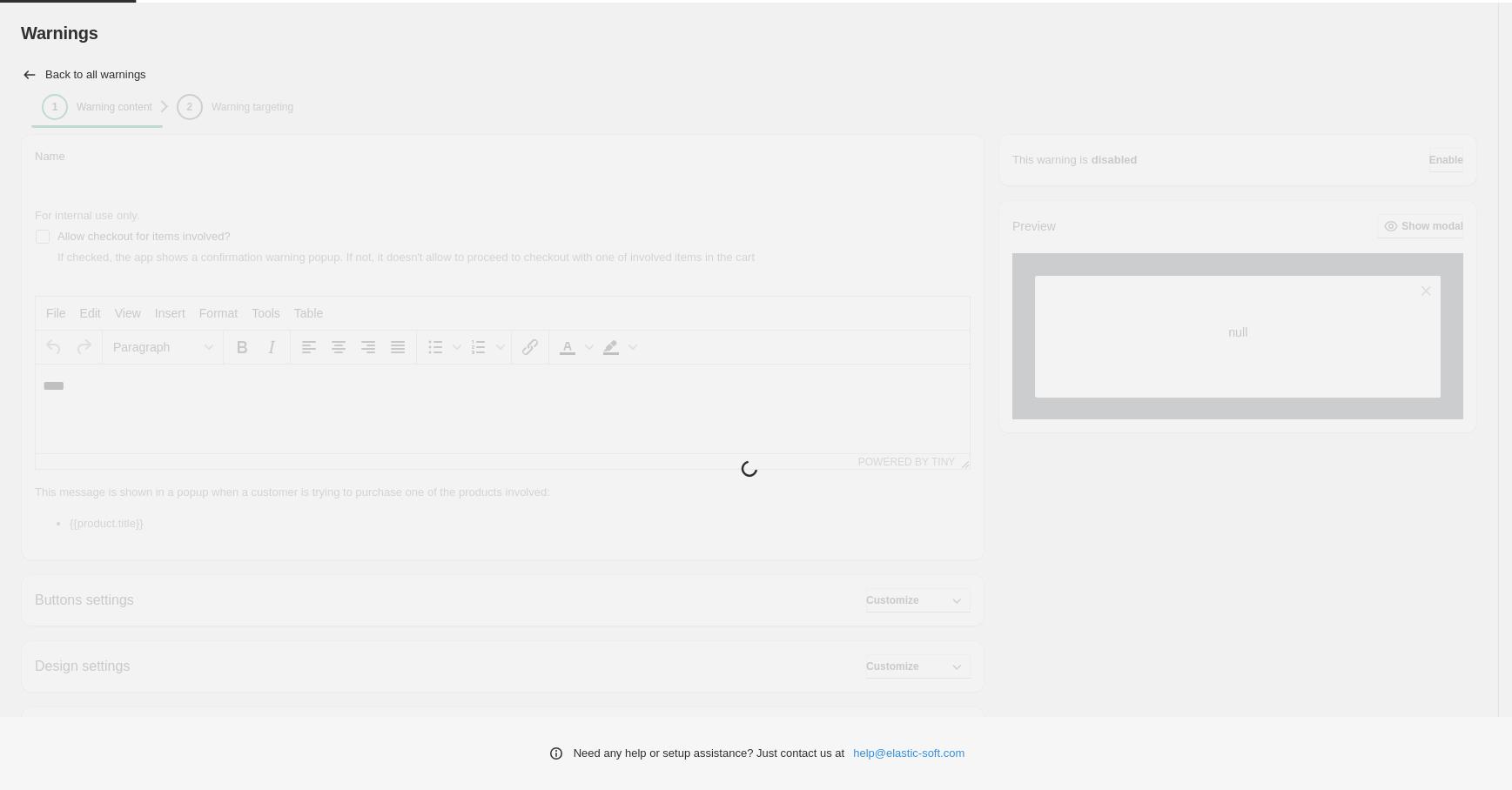 scroll, scrollTop: 0, scrollLeft: 0, axis: both 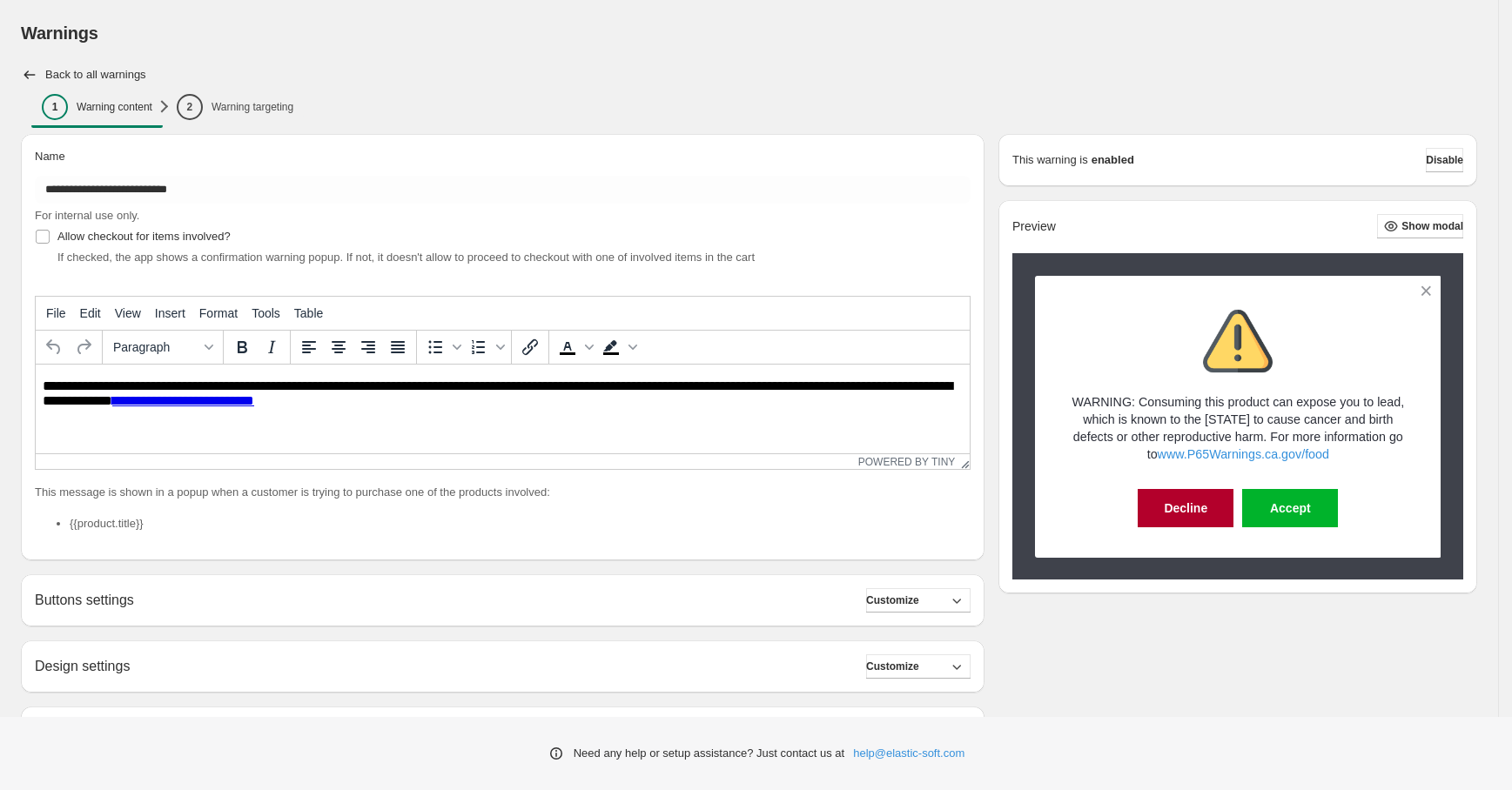 click on "Warnings. This page is ready Warnings" at bounding box center (749, 33) 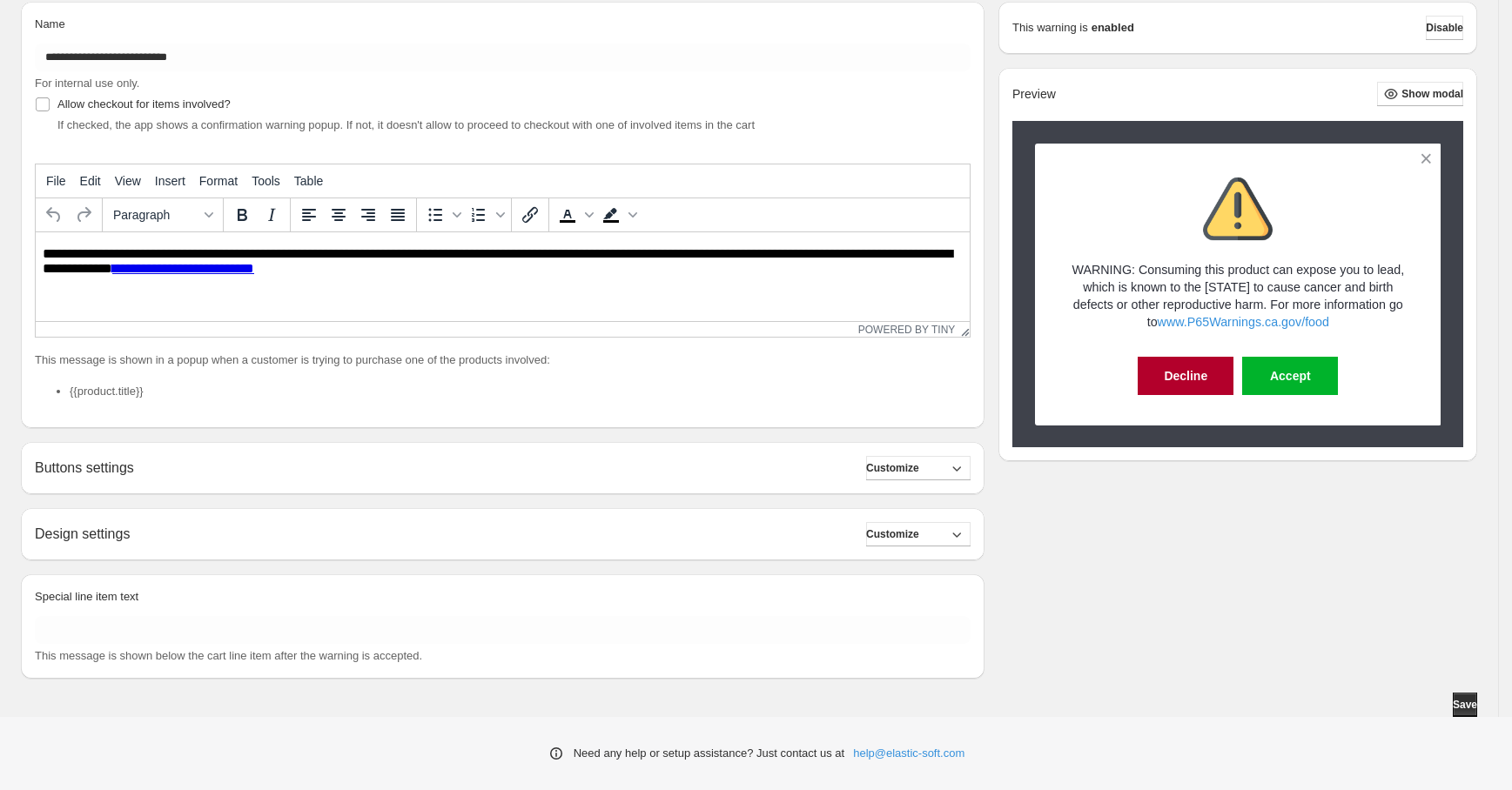 scroll, scrollTop: 0, scrollLeft: 0, axis: both 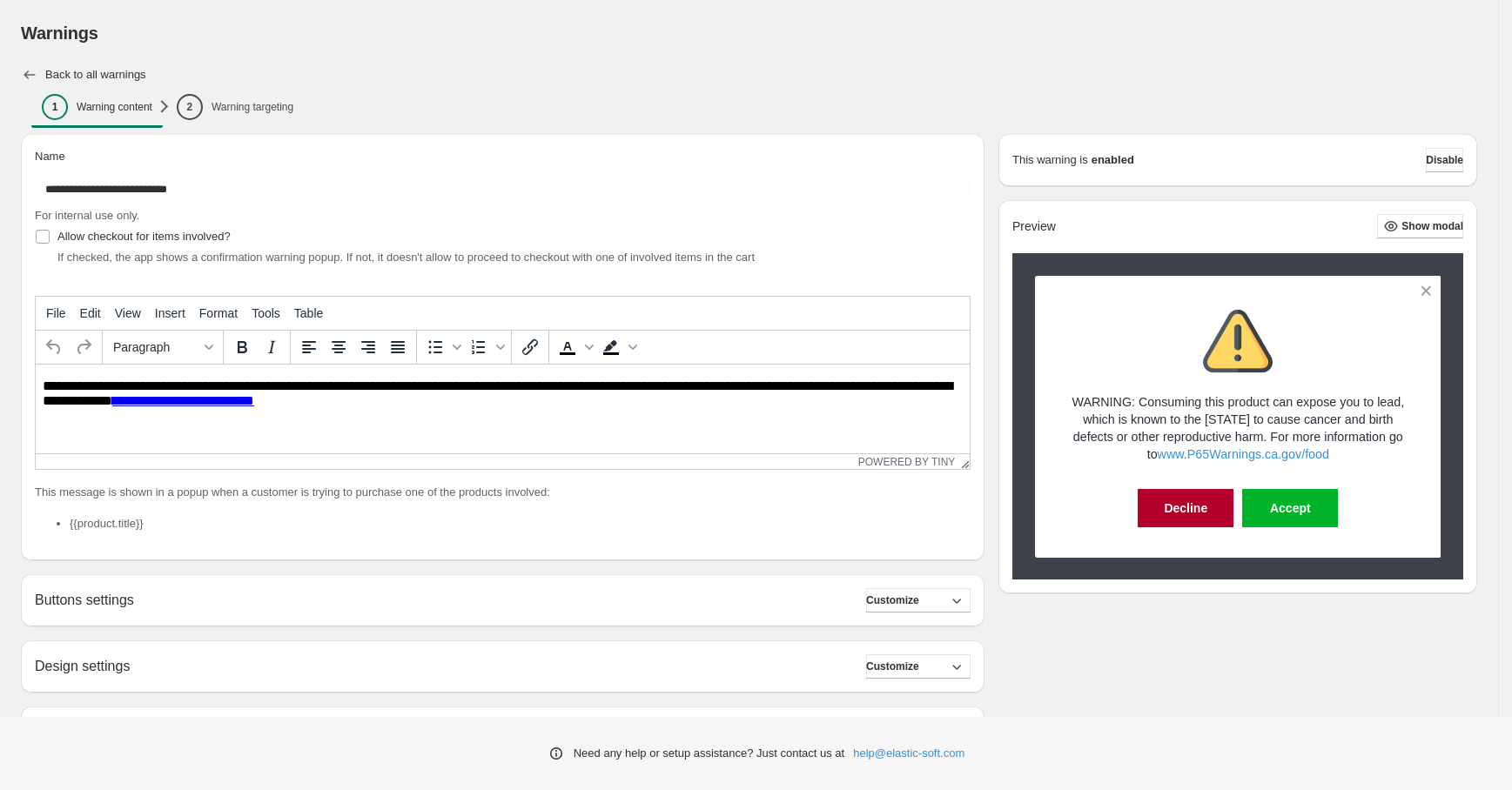 click 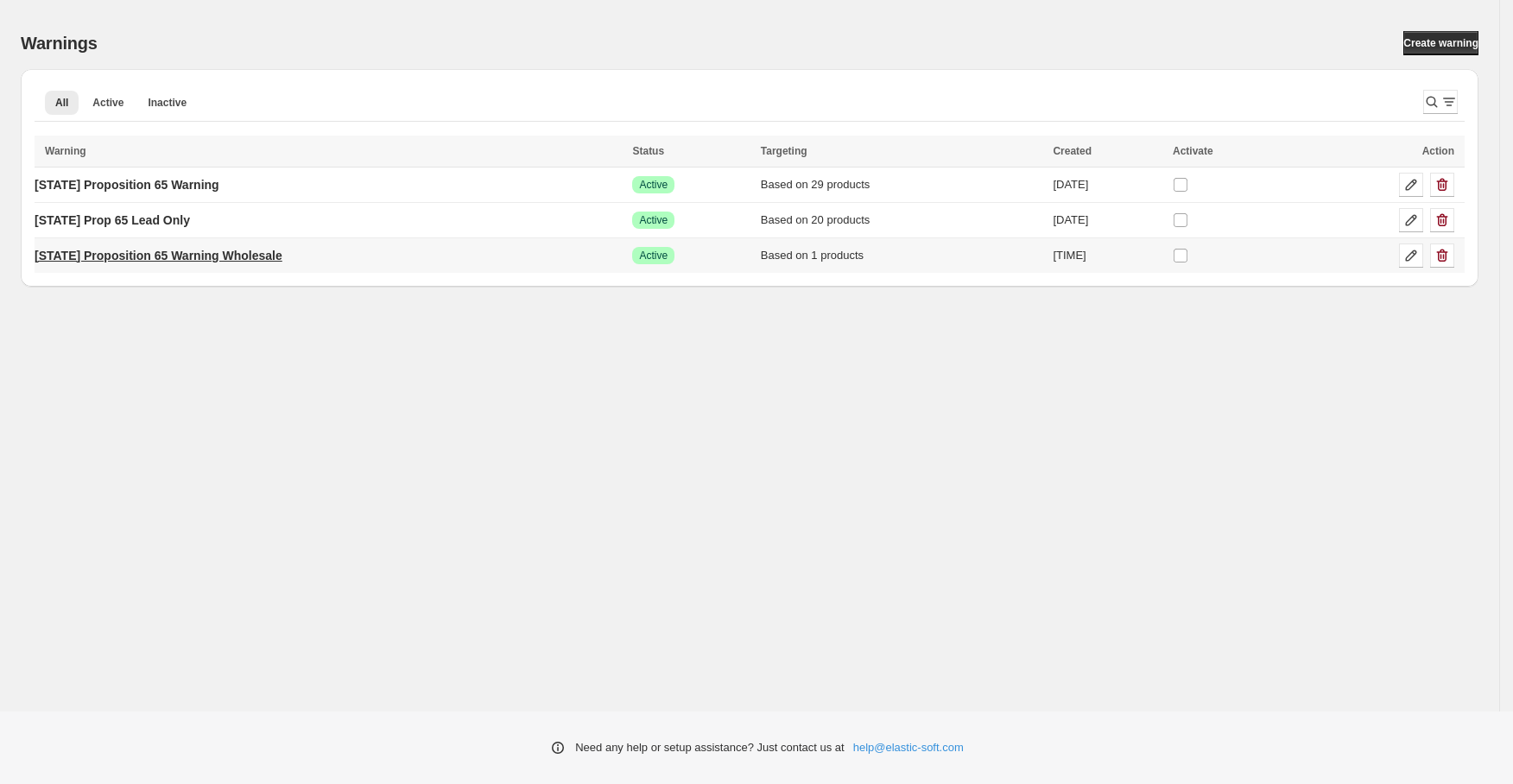 click on "[STATE] Proposition 65 Warning Wholesale" at bounding box center [158, 256] 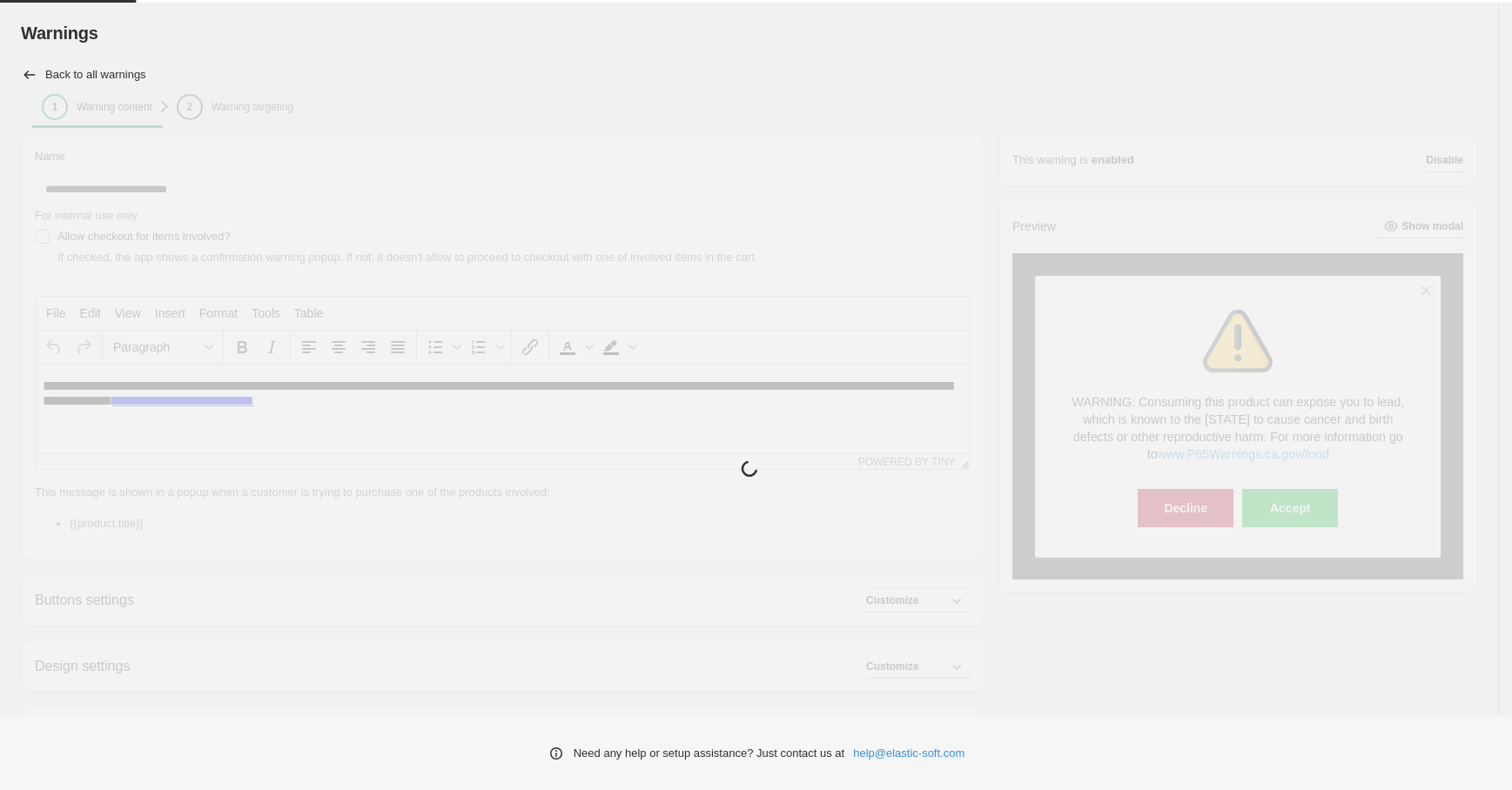 scroll, scrollTop: 0, scrollLeft: 0, axis: both 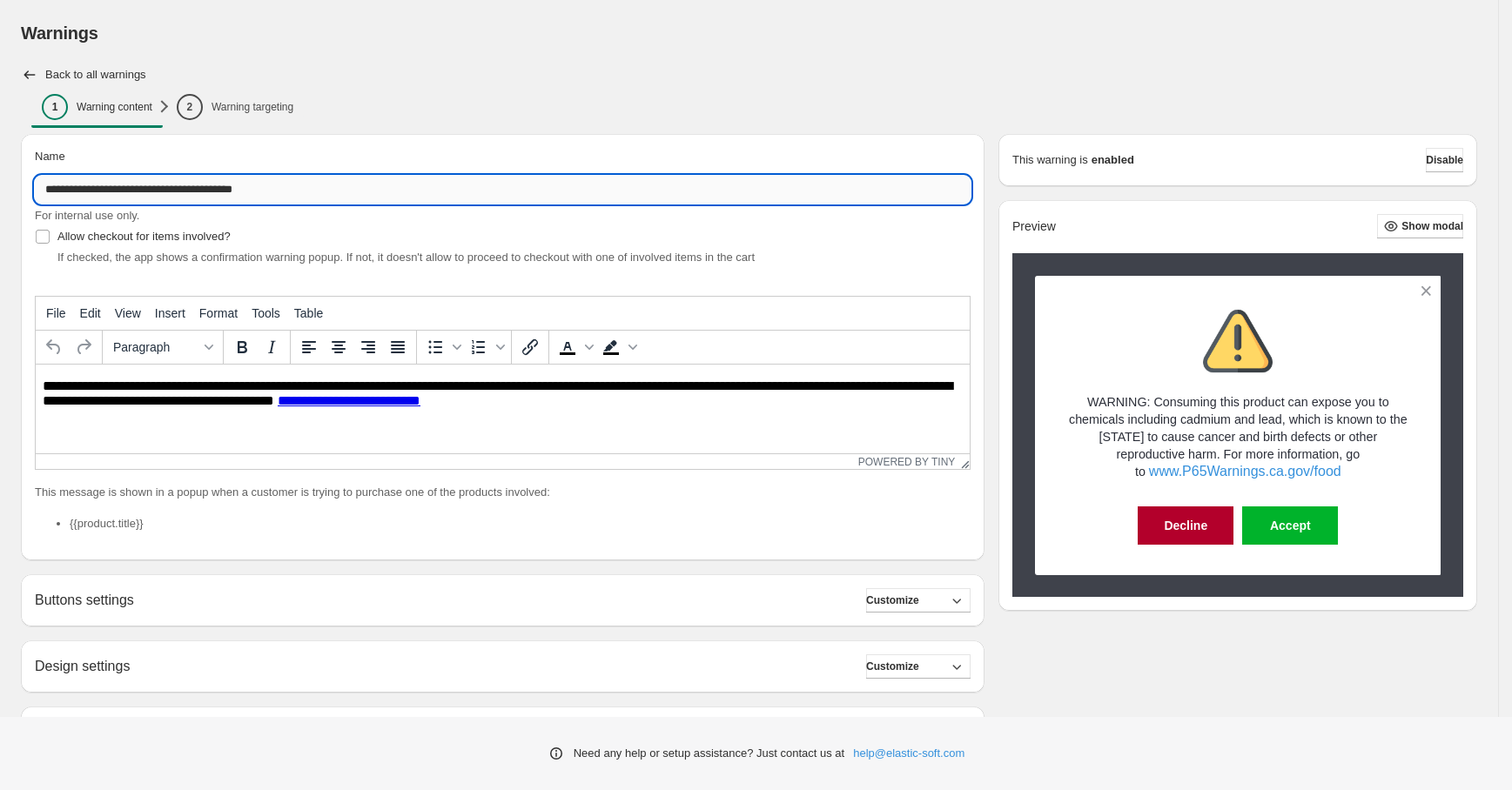 click on "**********" at bounding box center [502, 190] 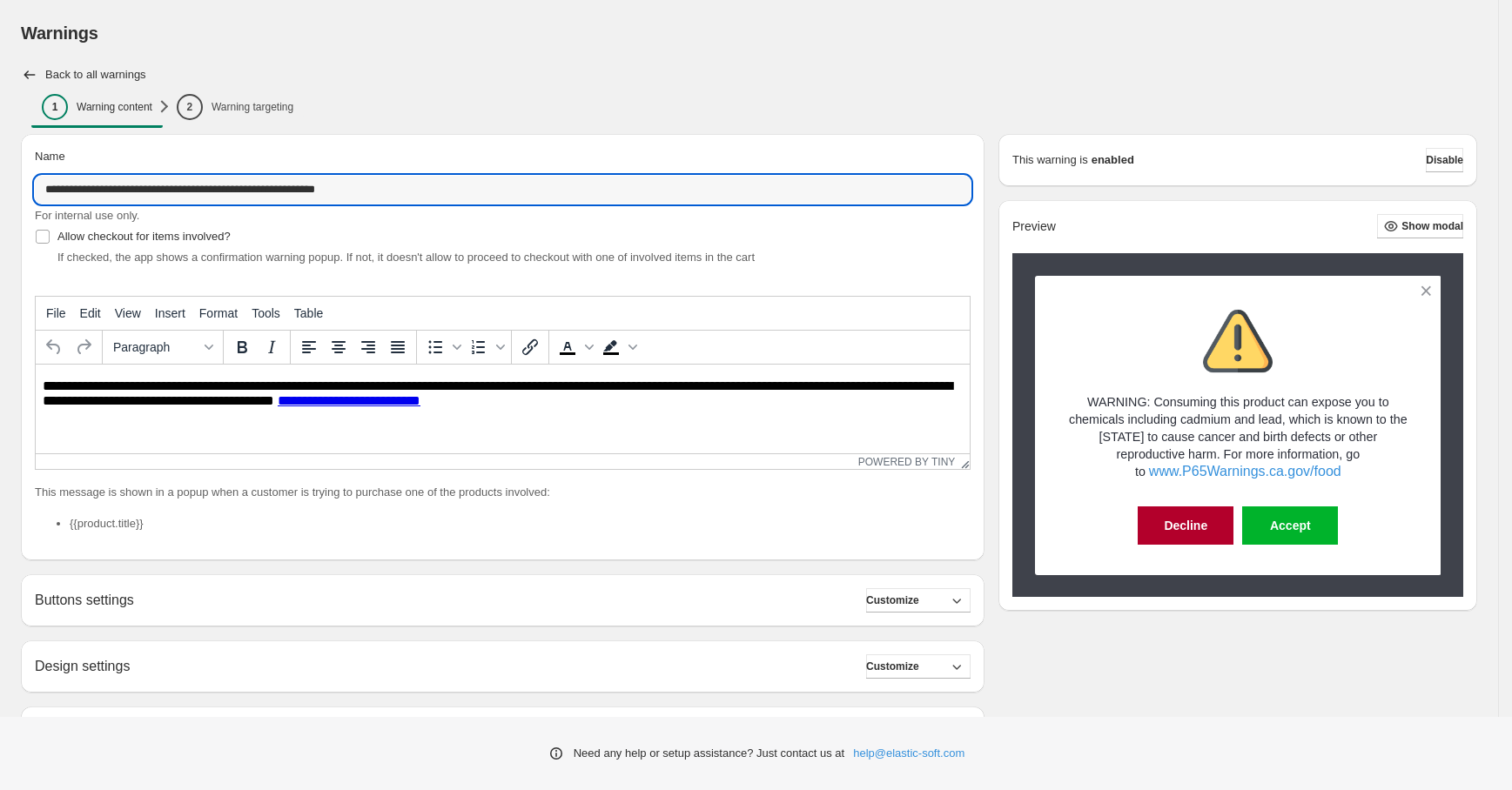 type on "**********" 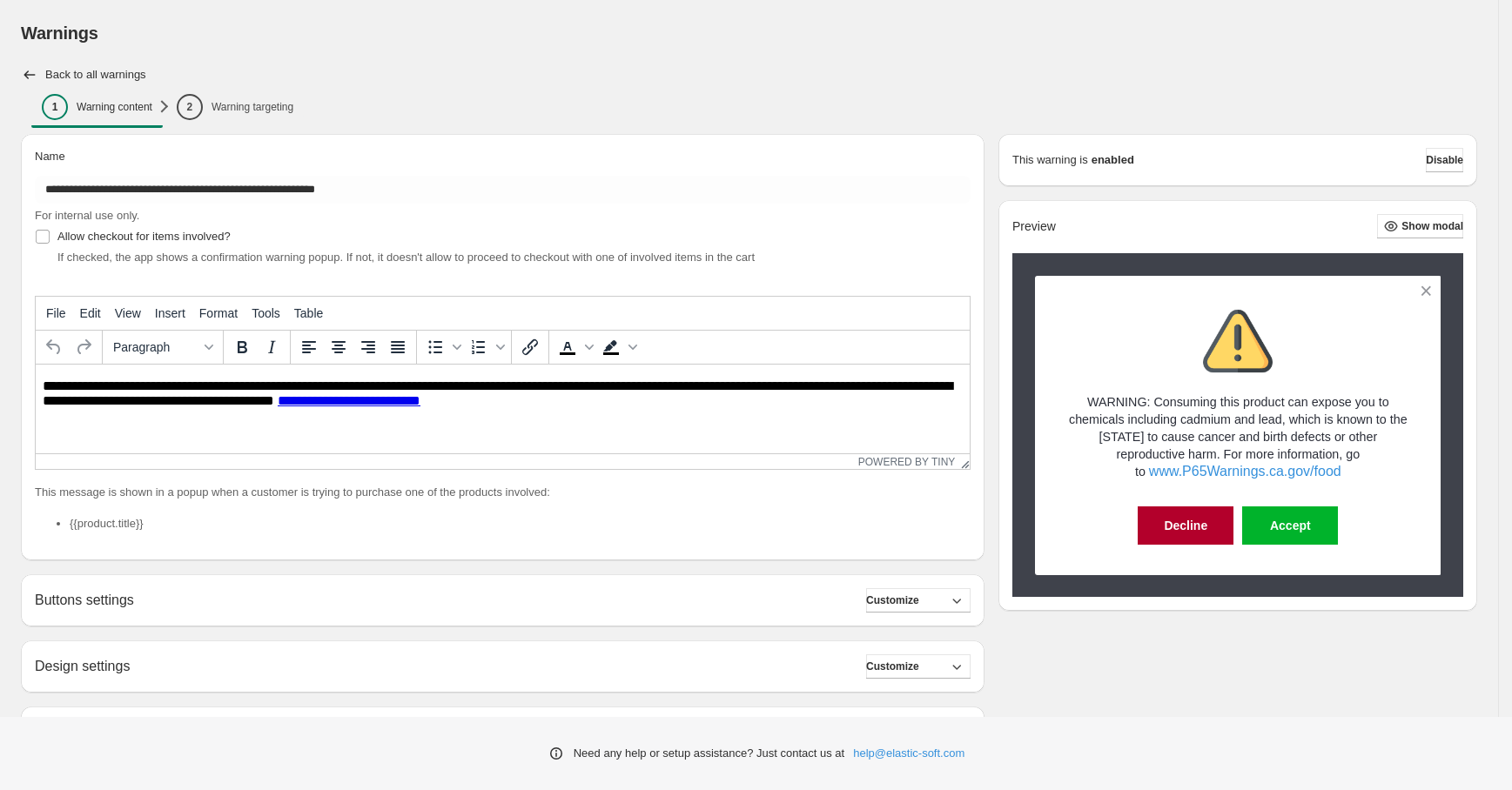 click on "Warnings. This page is ready Warnings" at bounding box center (749, 33) 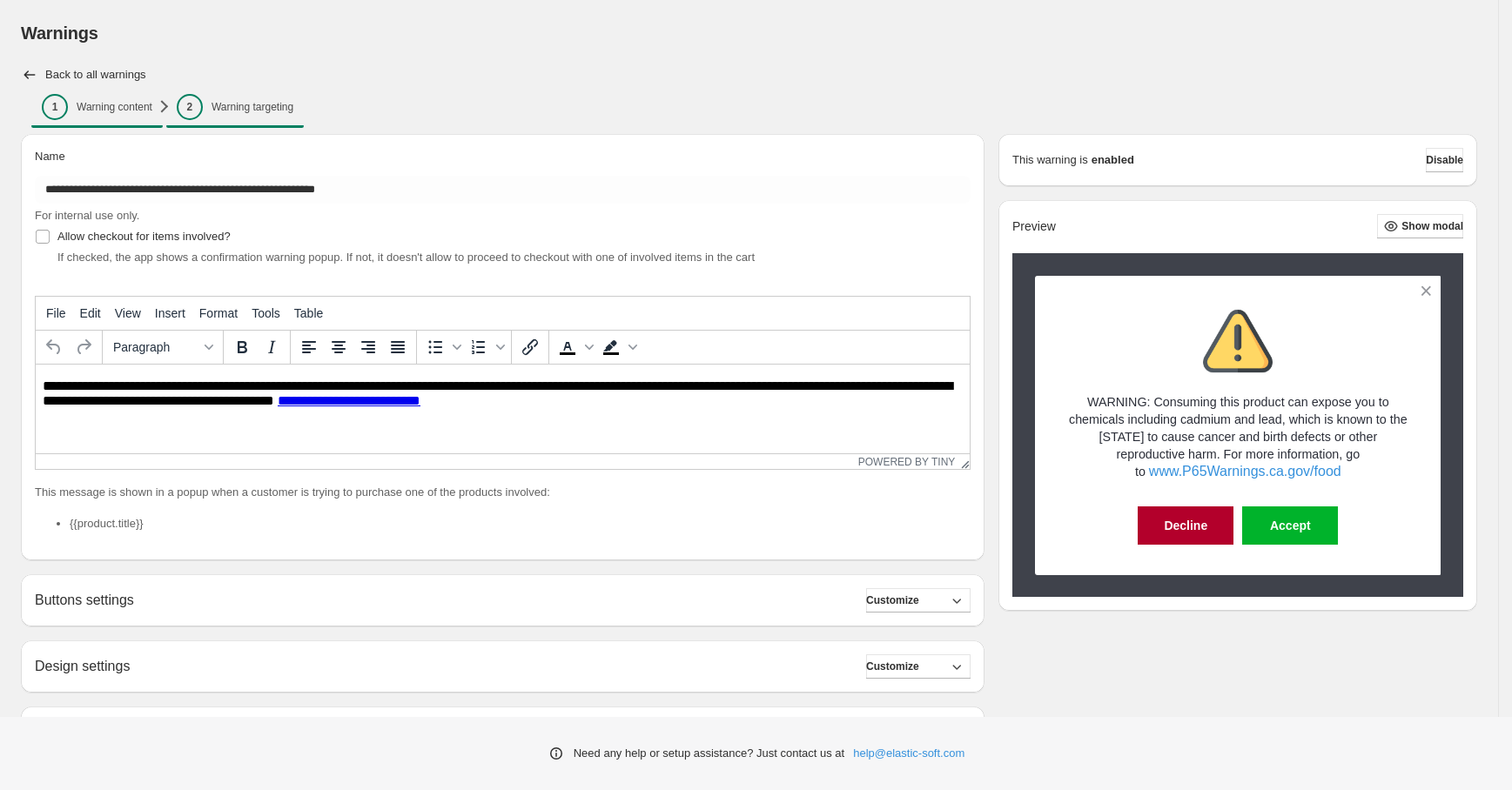 click on "Warning targeting" at bounding box center [252, 107] 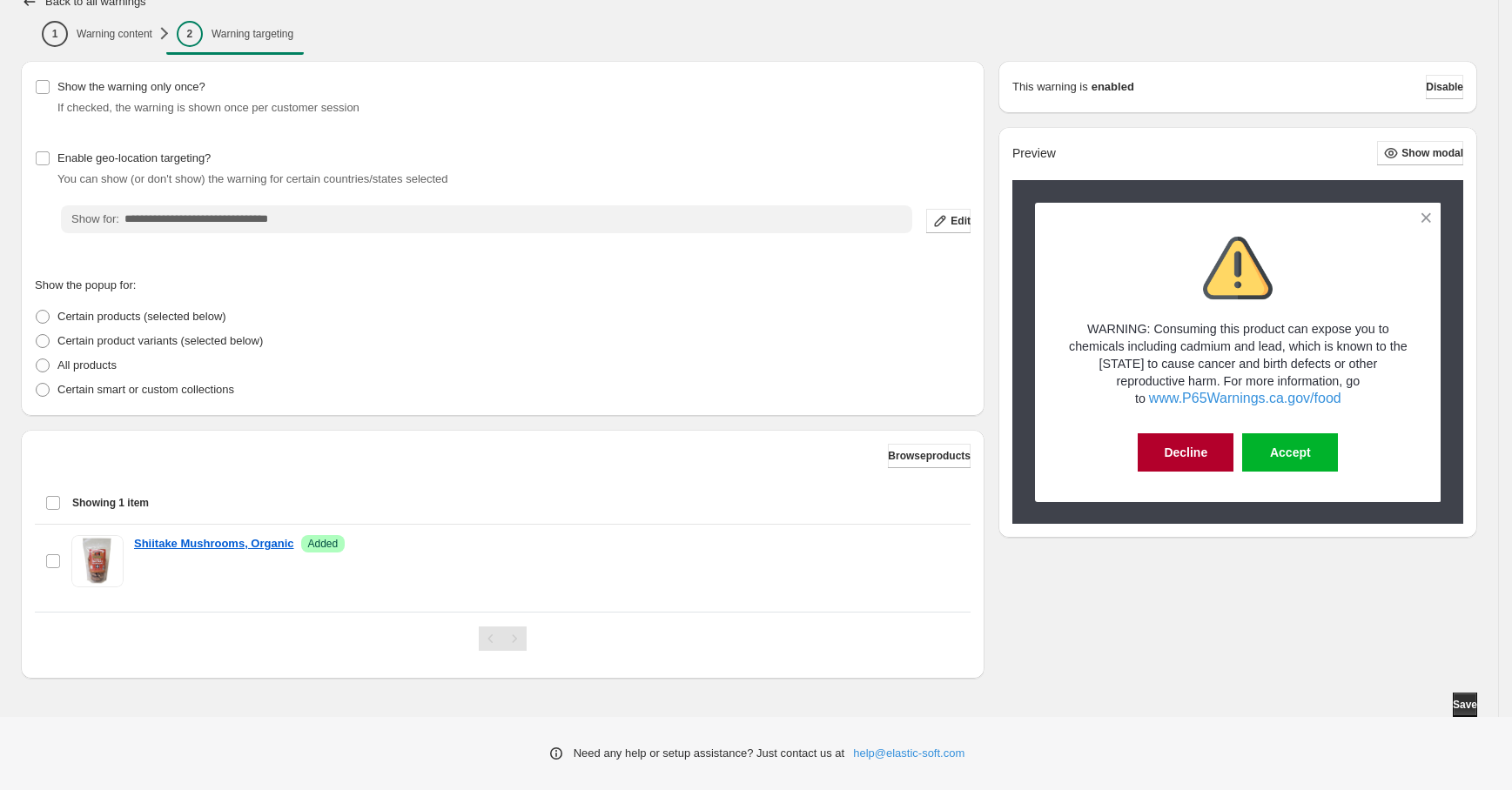 scroll, scrollTop: 0, scrollLeft: 0, axis: both 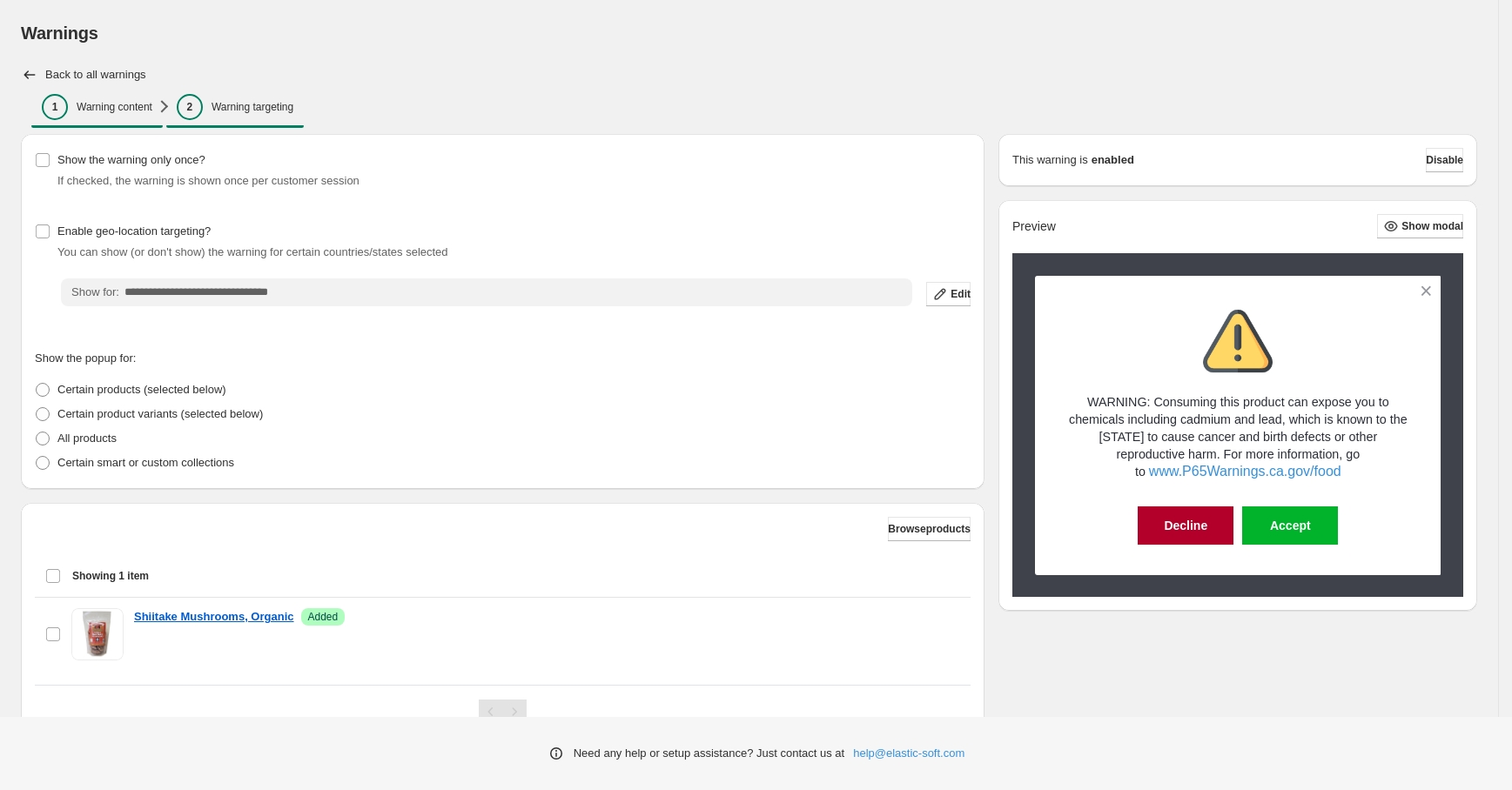 click on "Warning content" at bounding box center [114, 107] 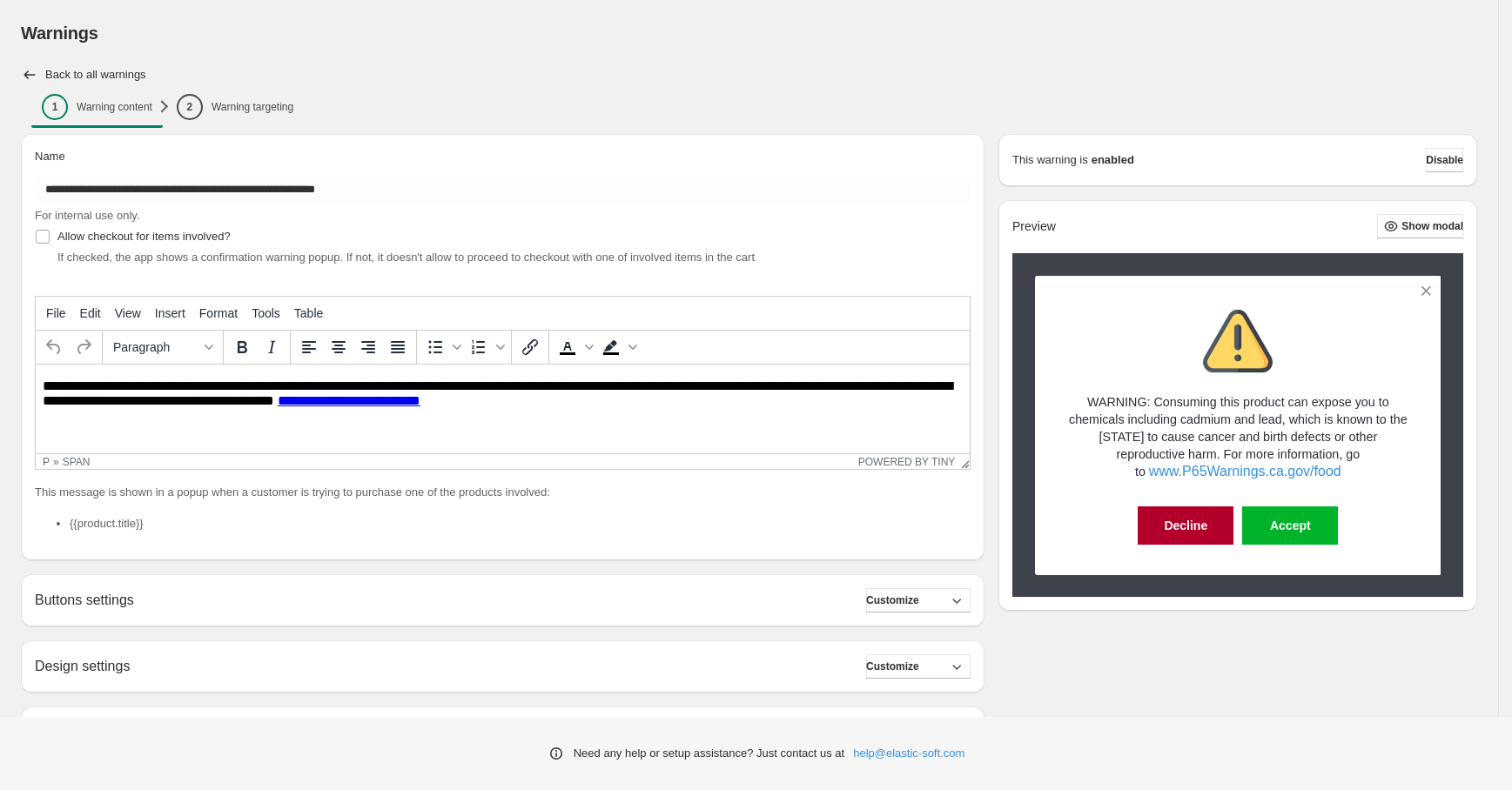 scroll, scrollTop: 0, scrollLeft: 0, axis: both 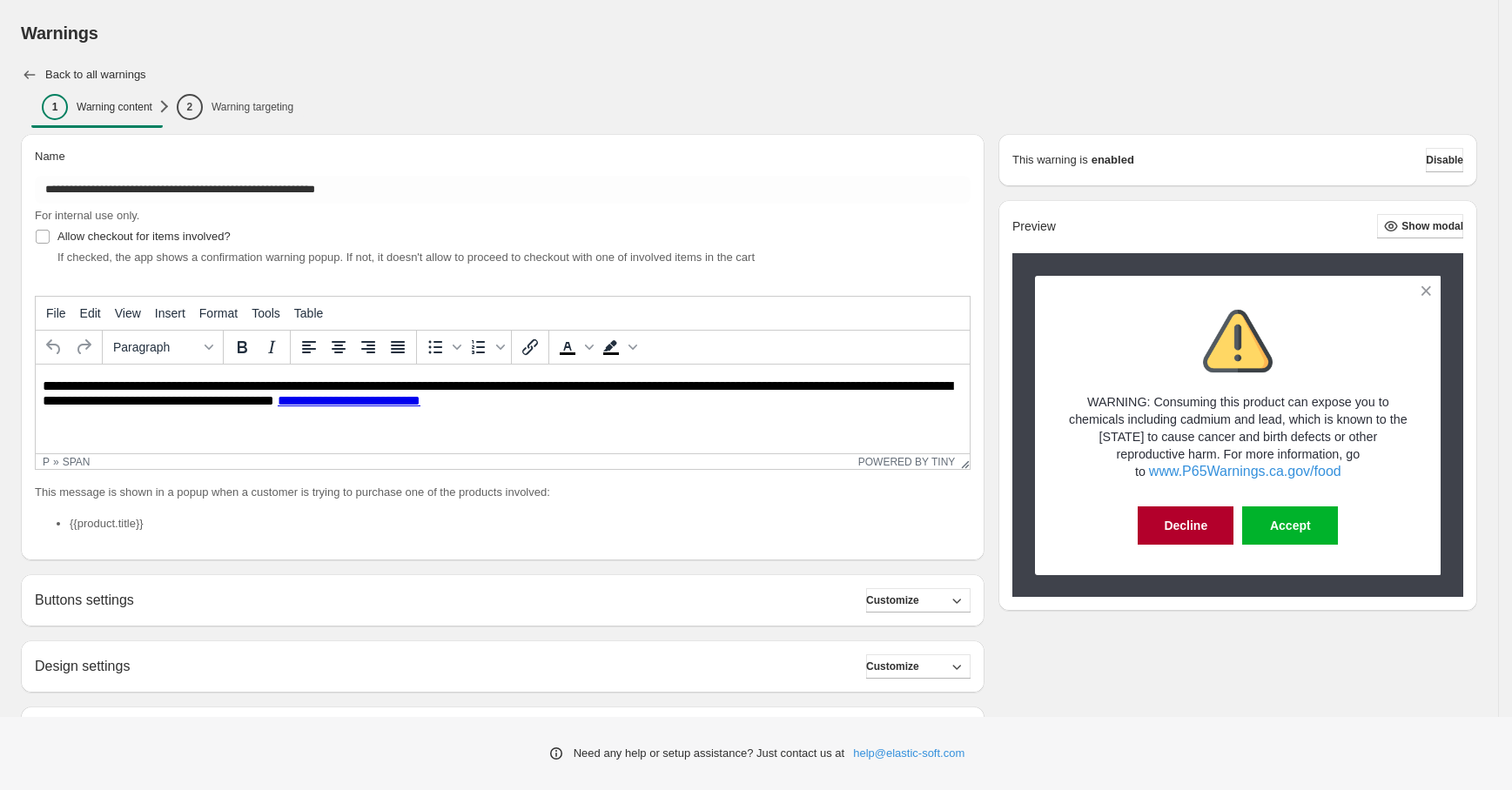 click 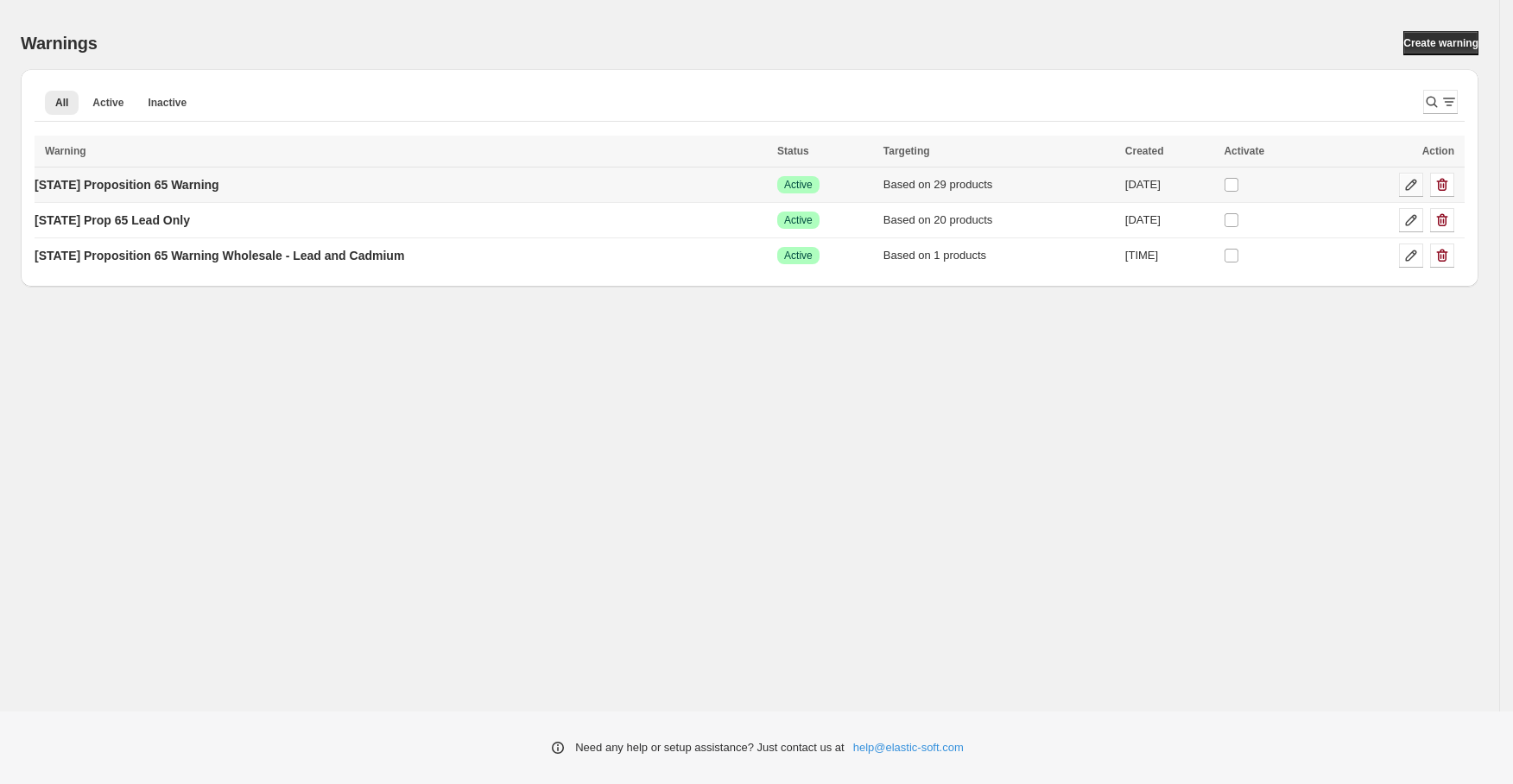 click 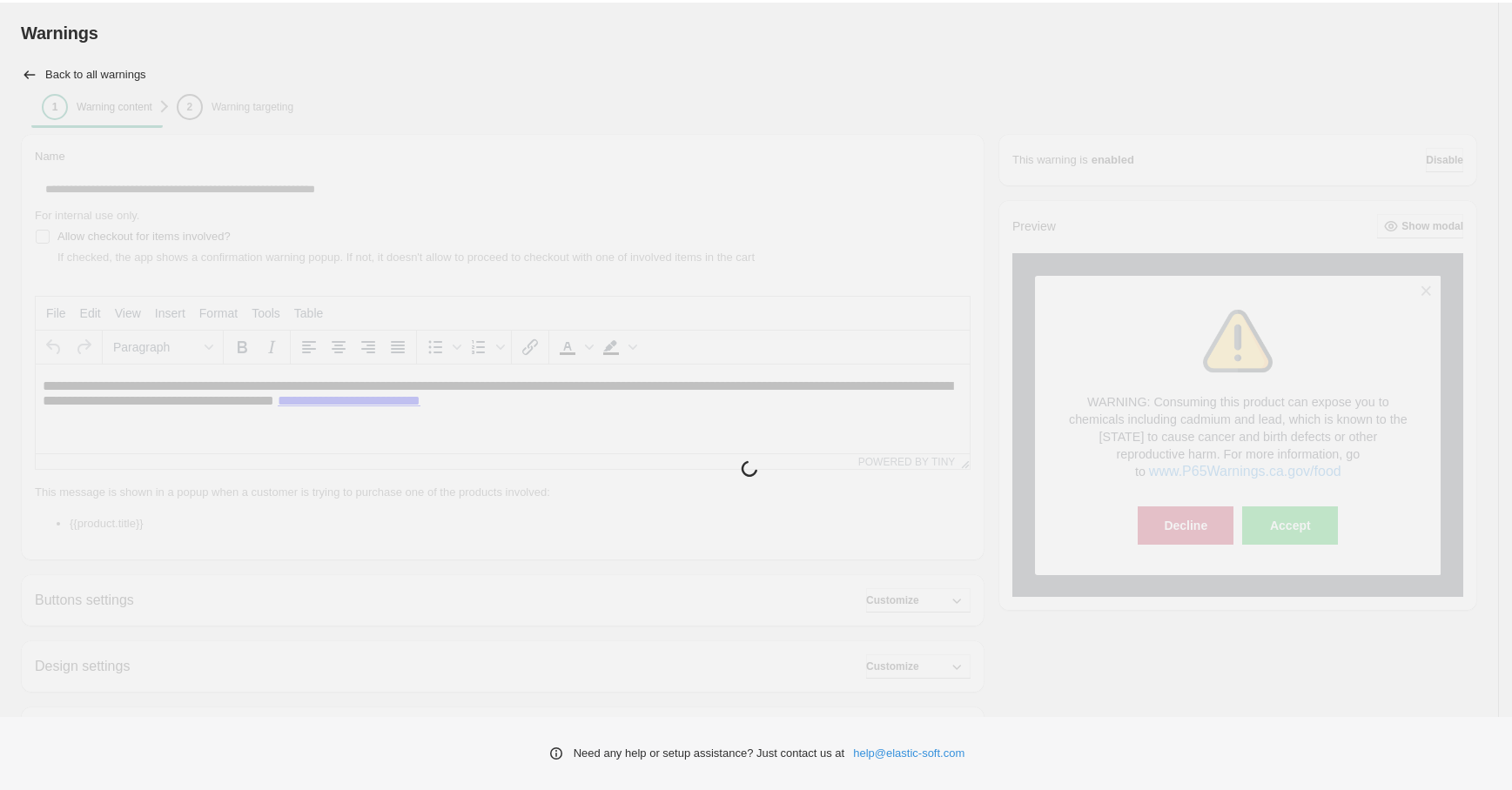 scroll, scrollTop: 0, scrollLeft: 0, axis: both 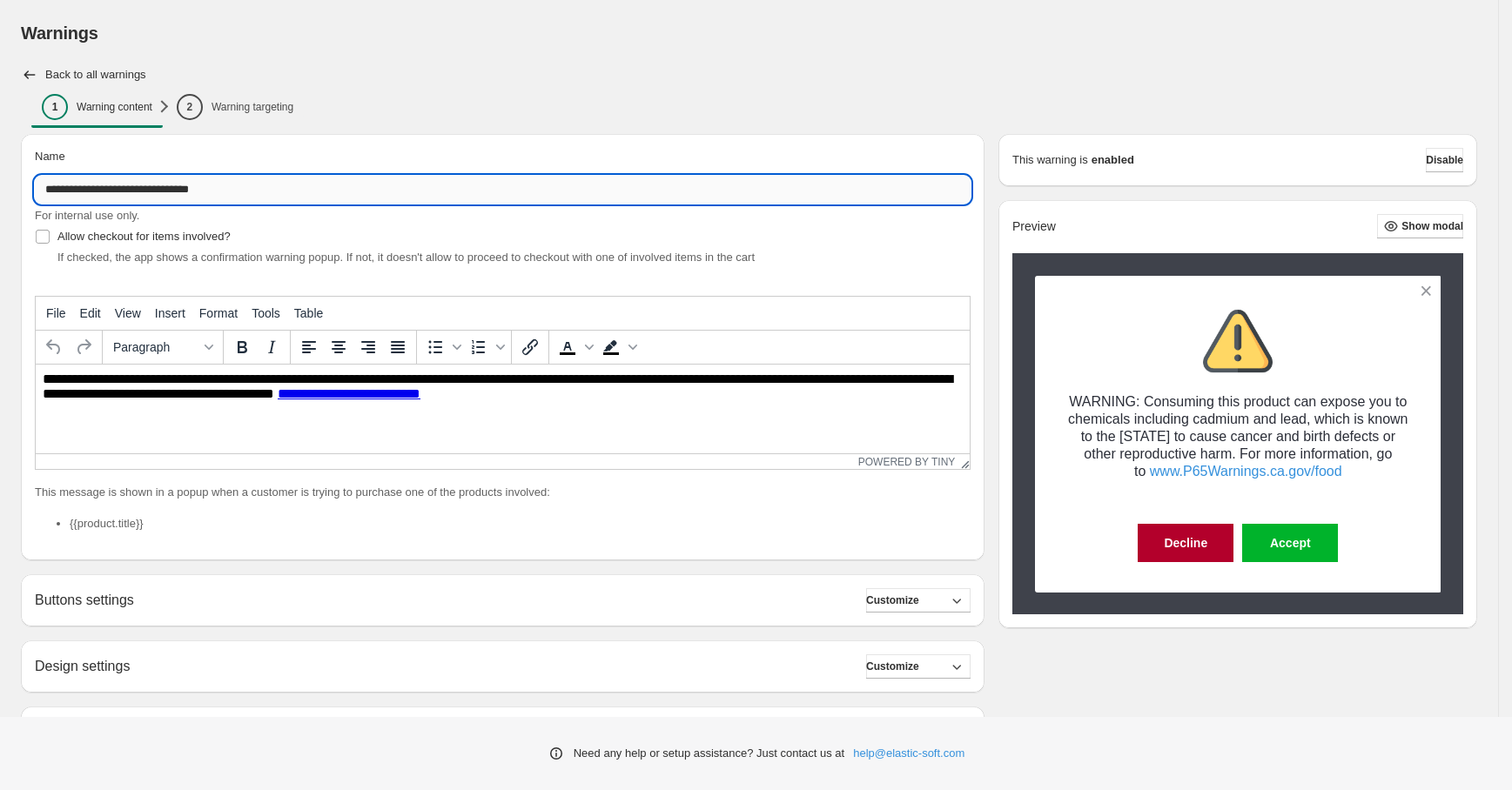 click on "**********" at bounding box center [502, 190] 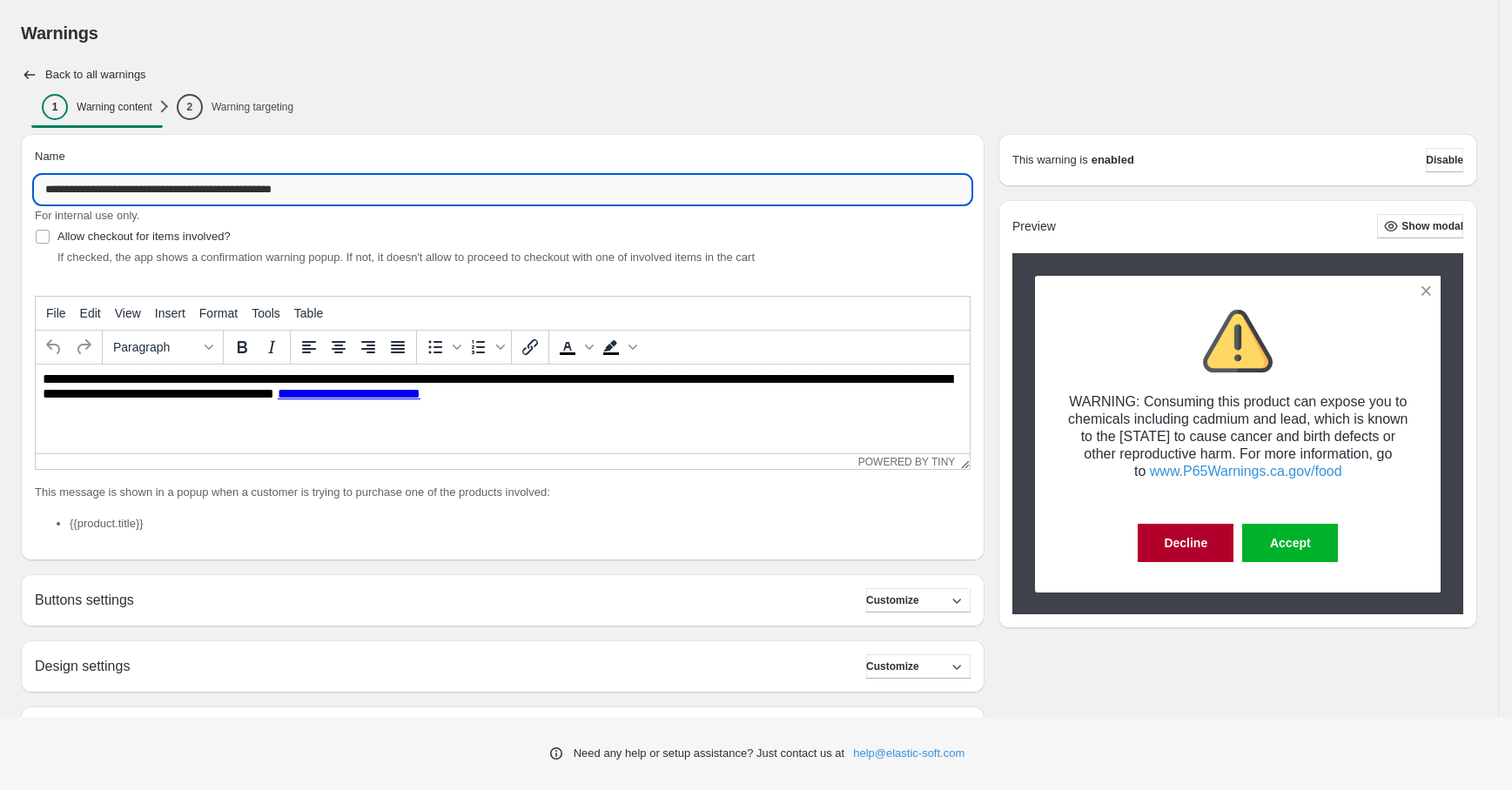 click on "**********" at bounding box center (502, 190) 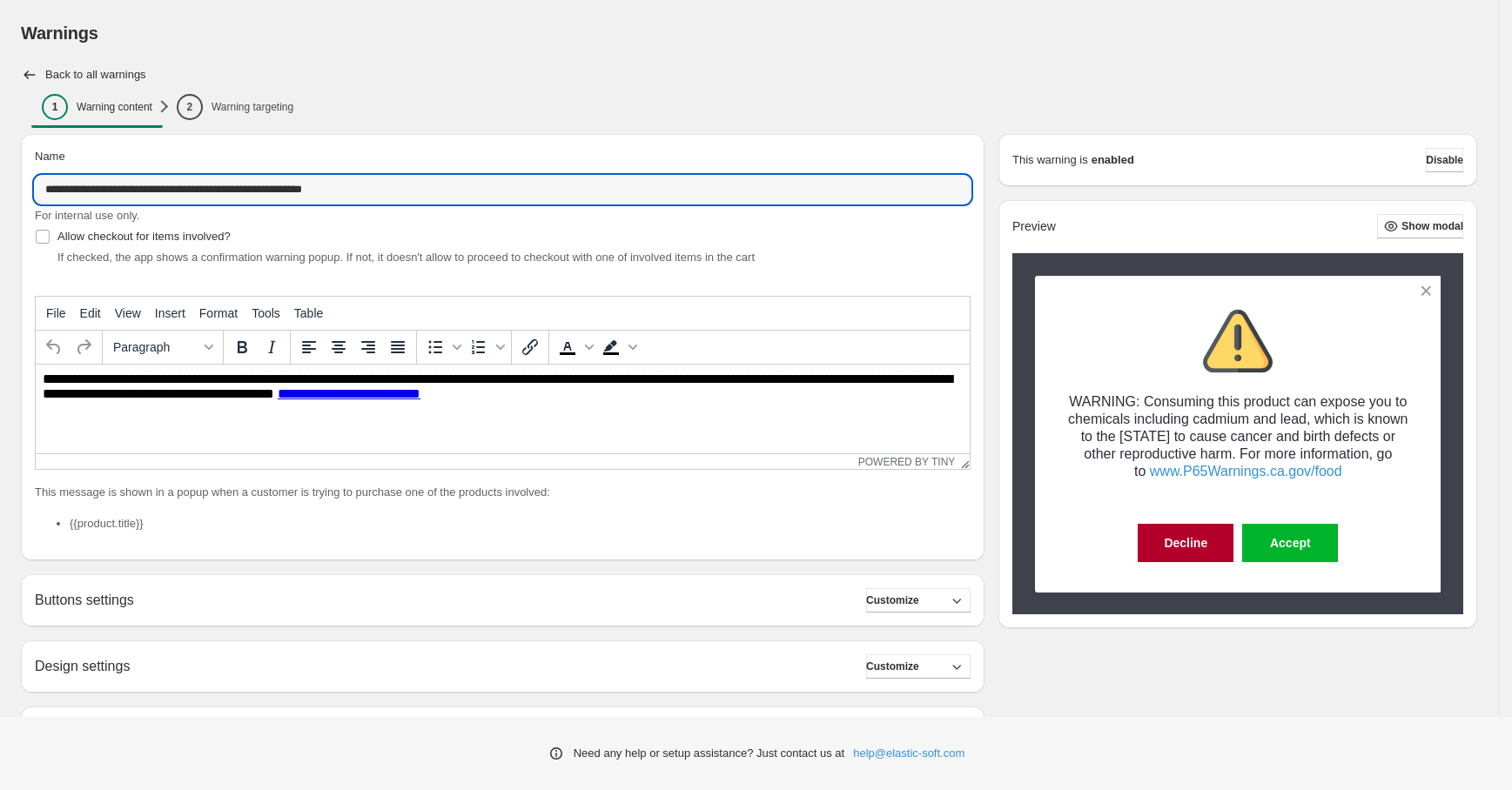 type on "**********" 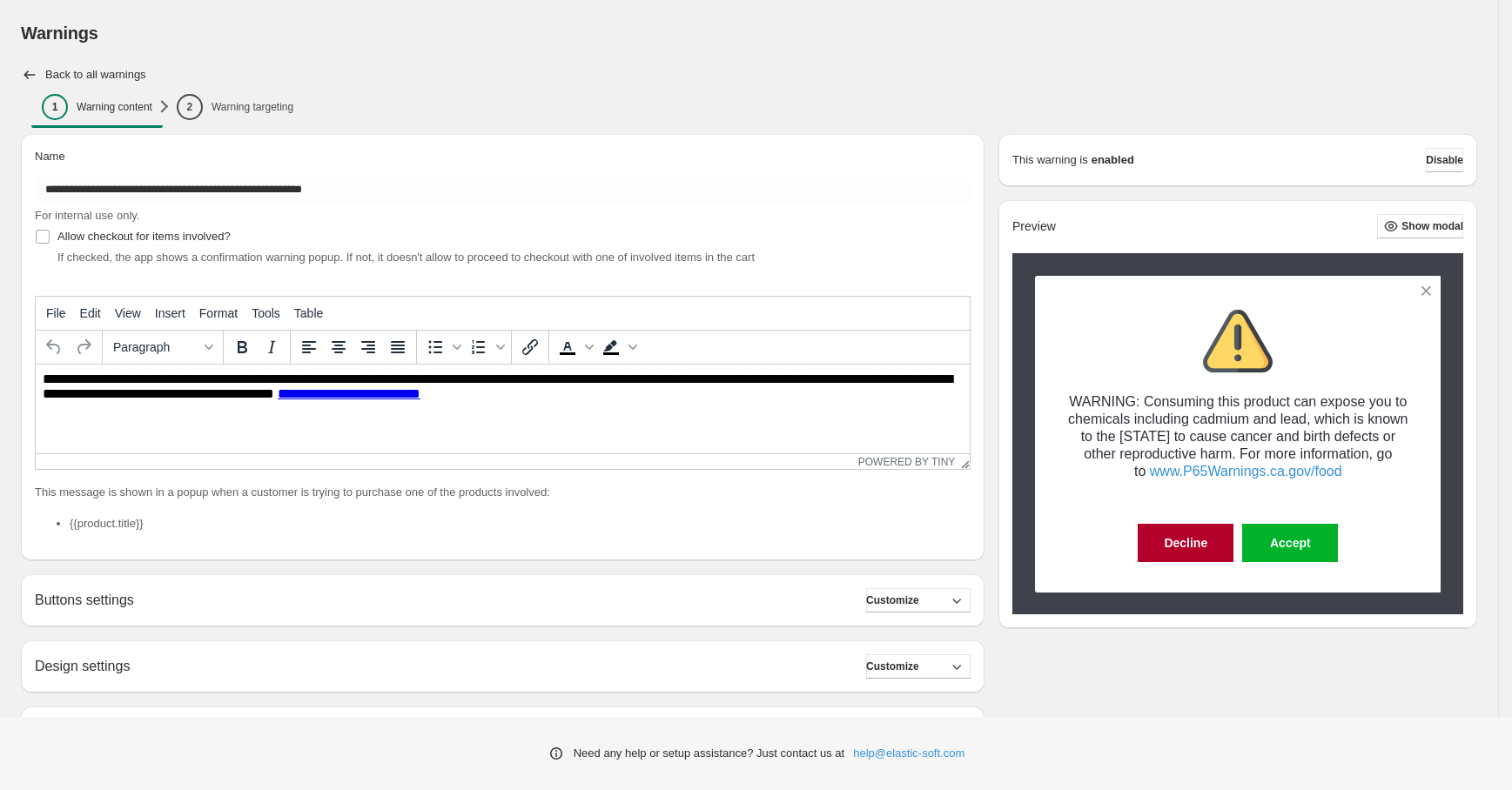 click on "Back to all warnings" at bounding box center [96, 75] 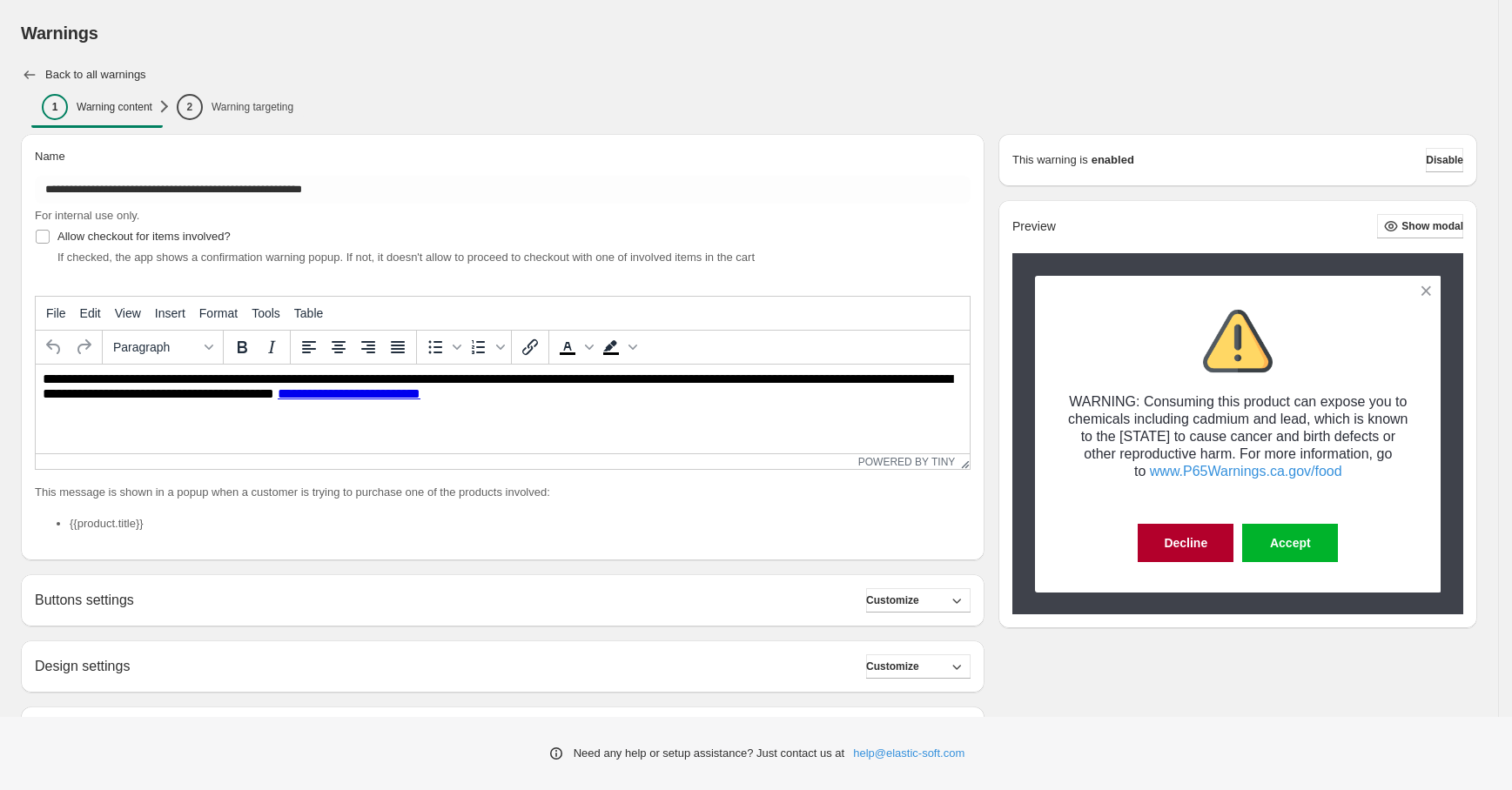 click 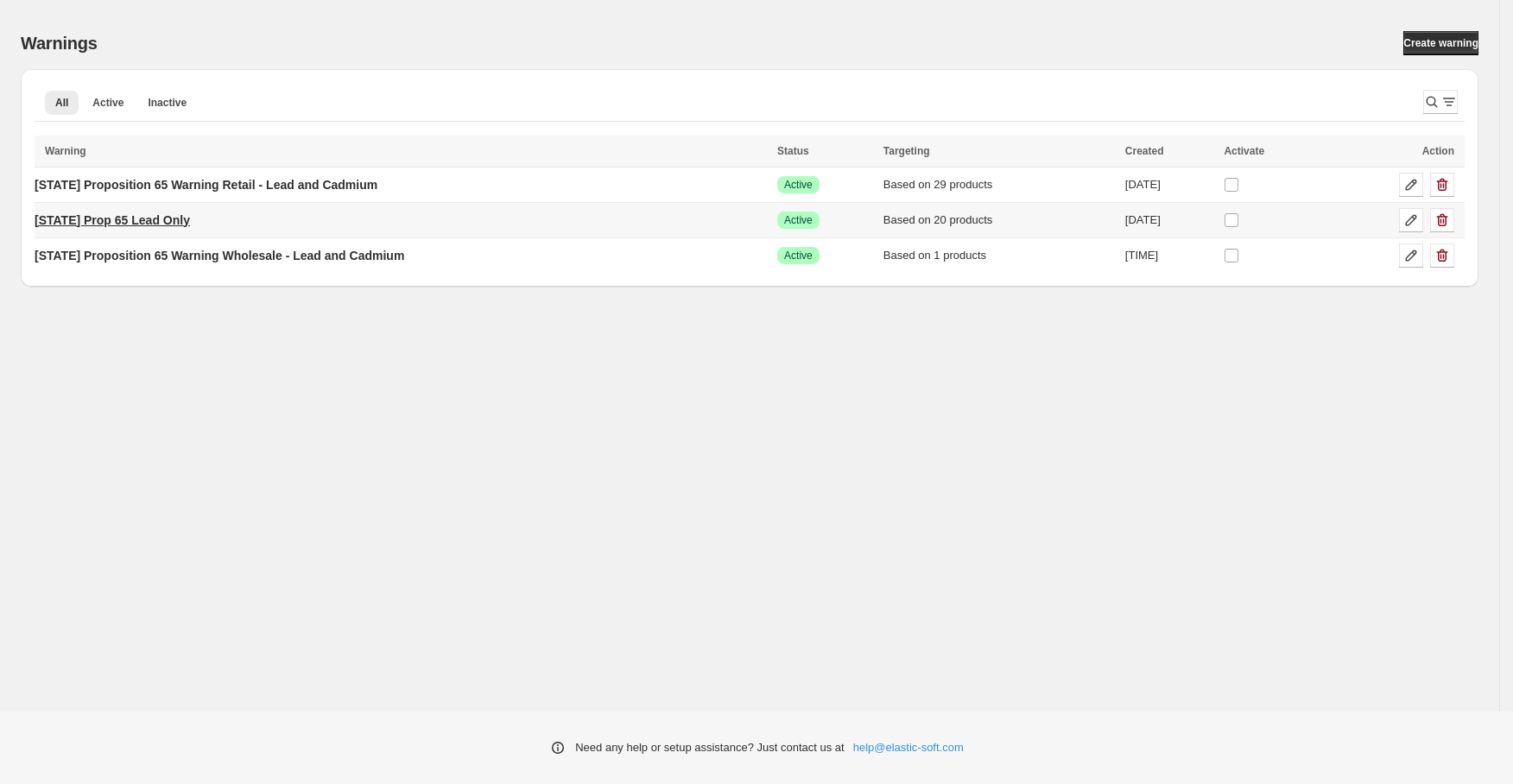 click on "[STATE] Prop 65 Lead Only" at bounding box center [112, 220] 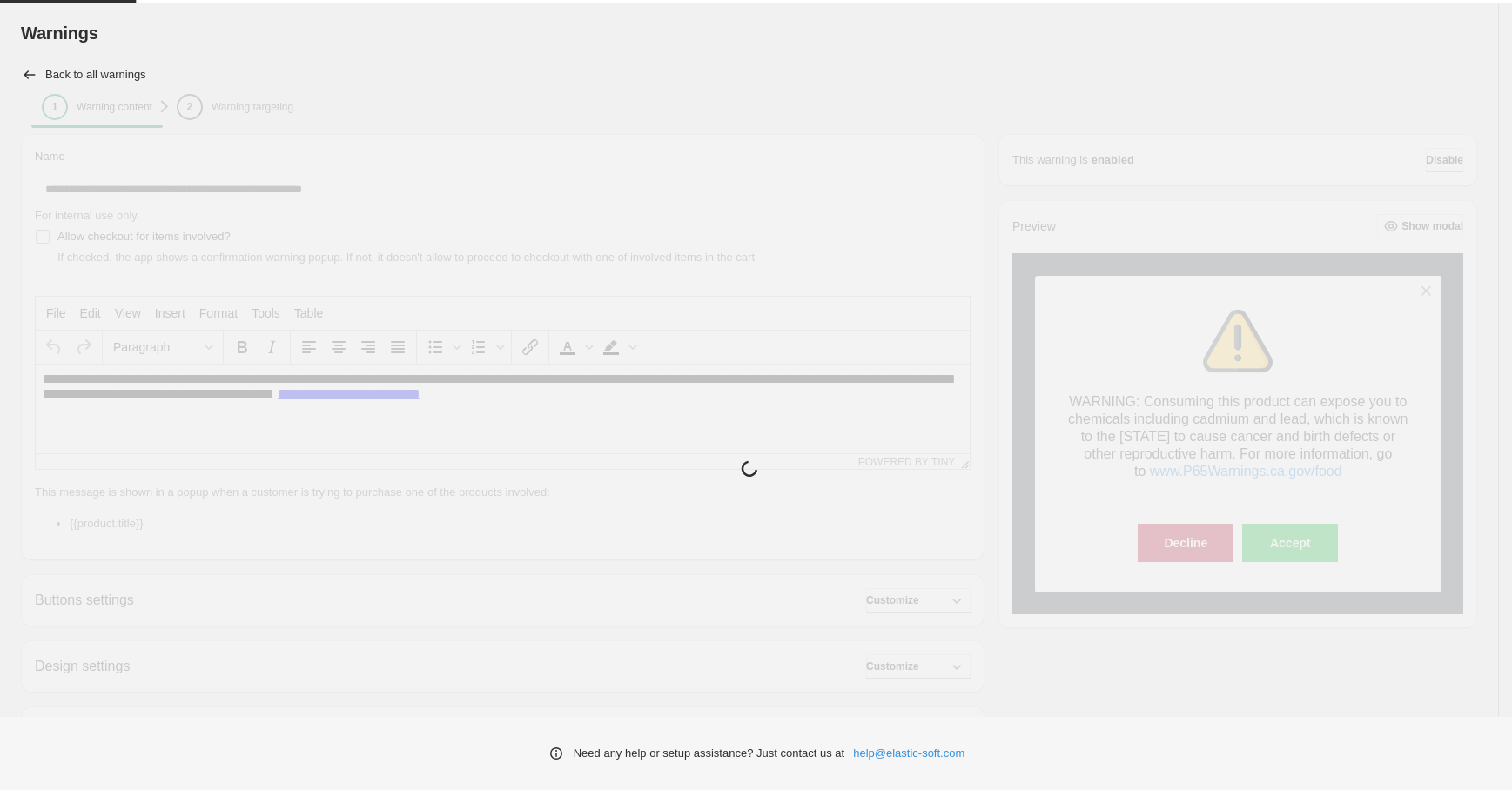 scroll, scrollTop: 0, scrollLeft: 0, axis: both 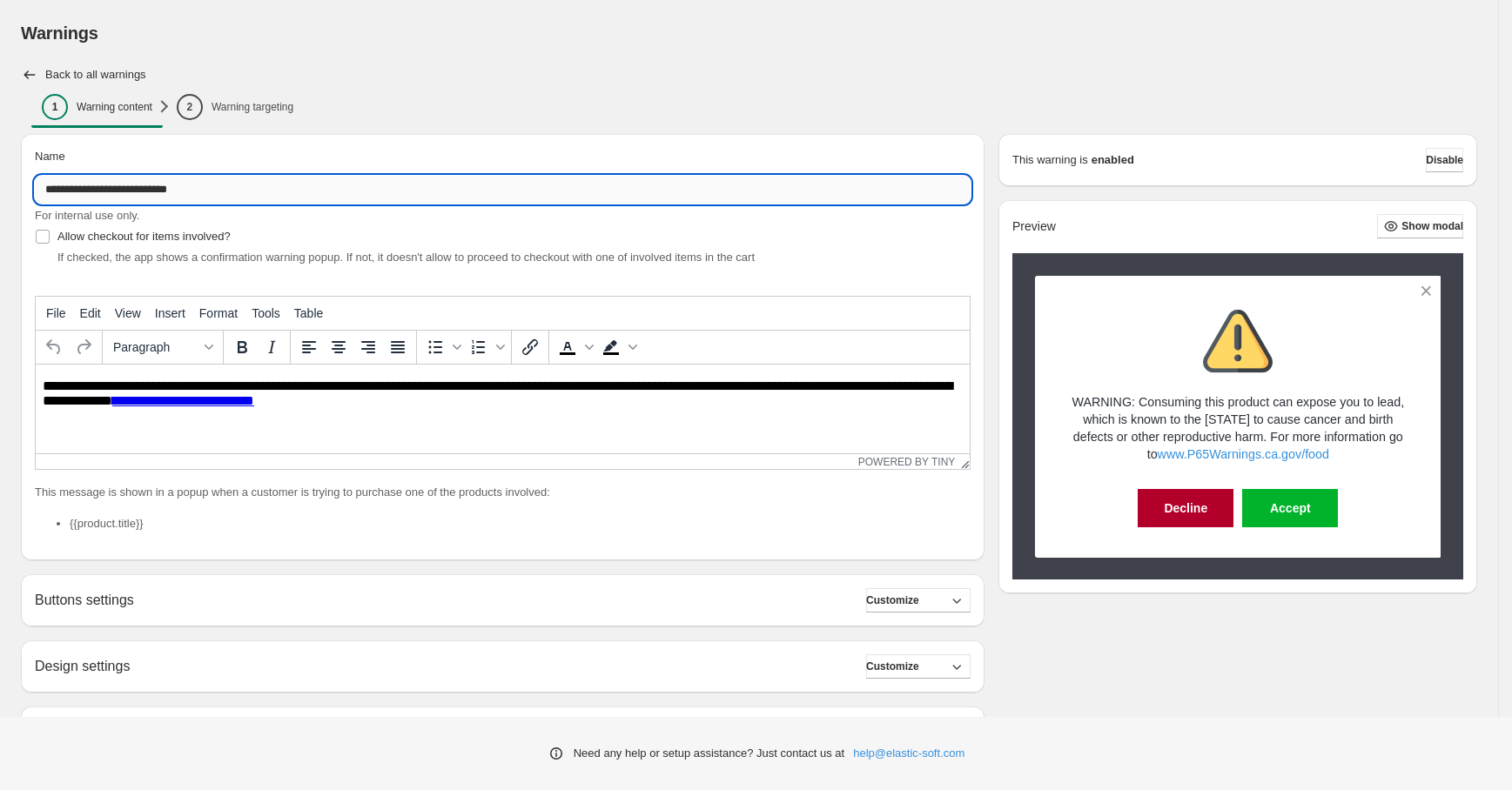 click on "**********" at bounding box center [502, 190] 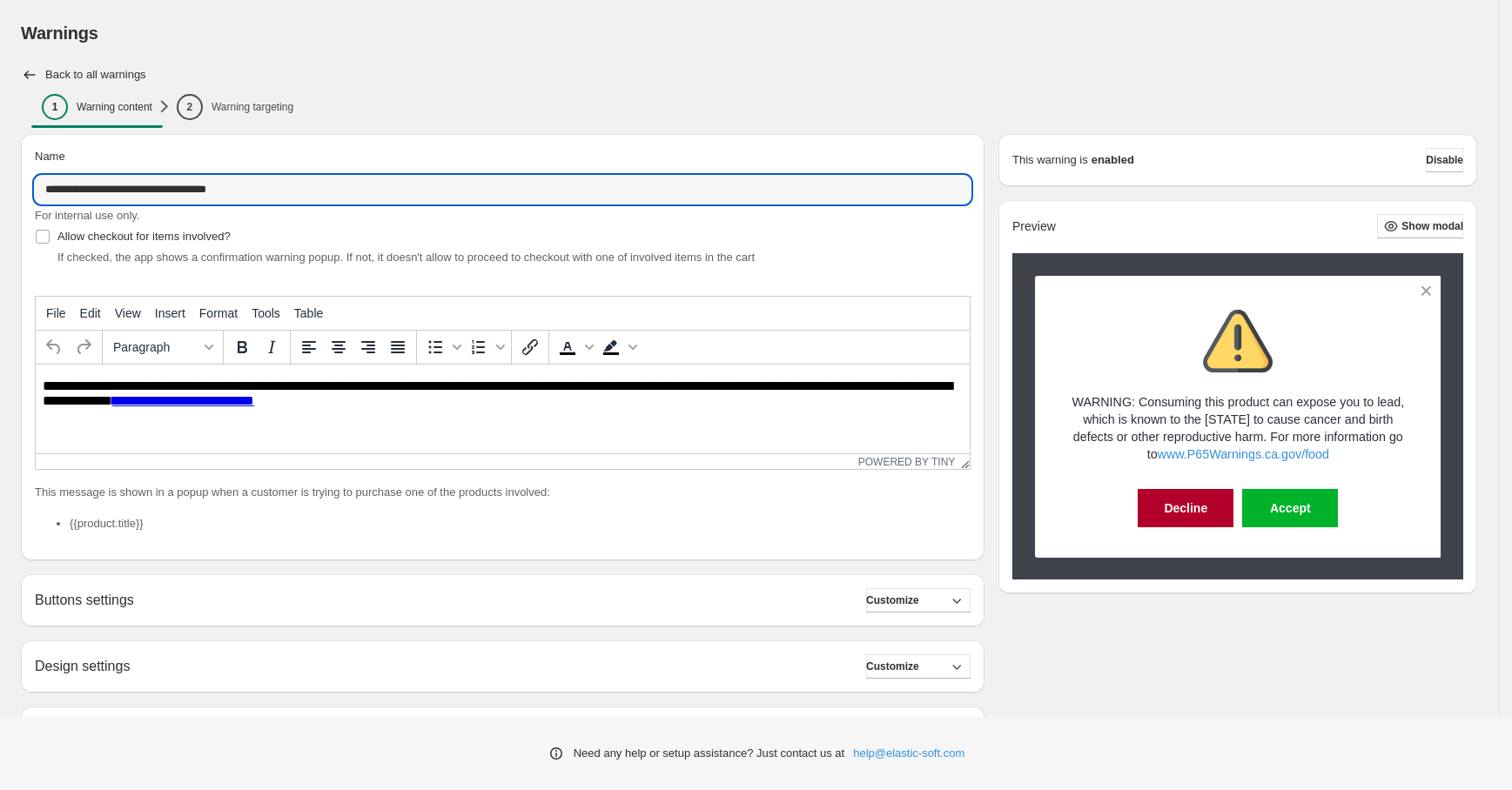type on "**********" 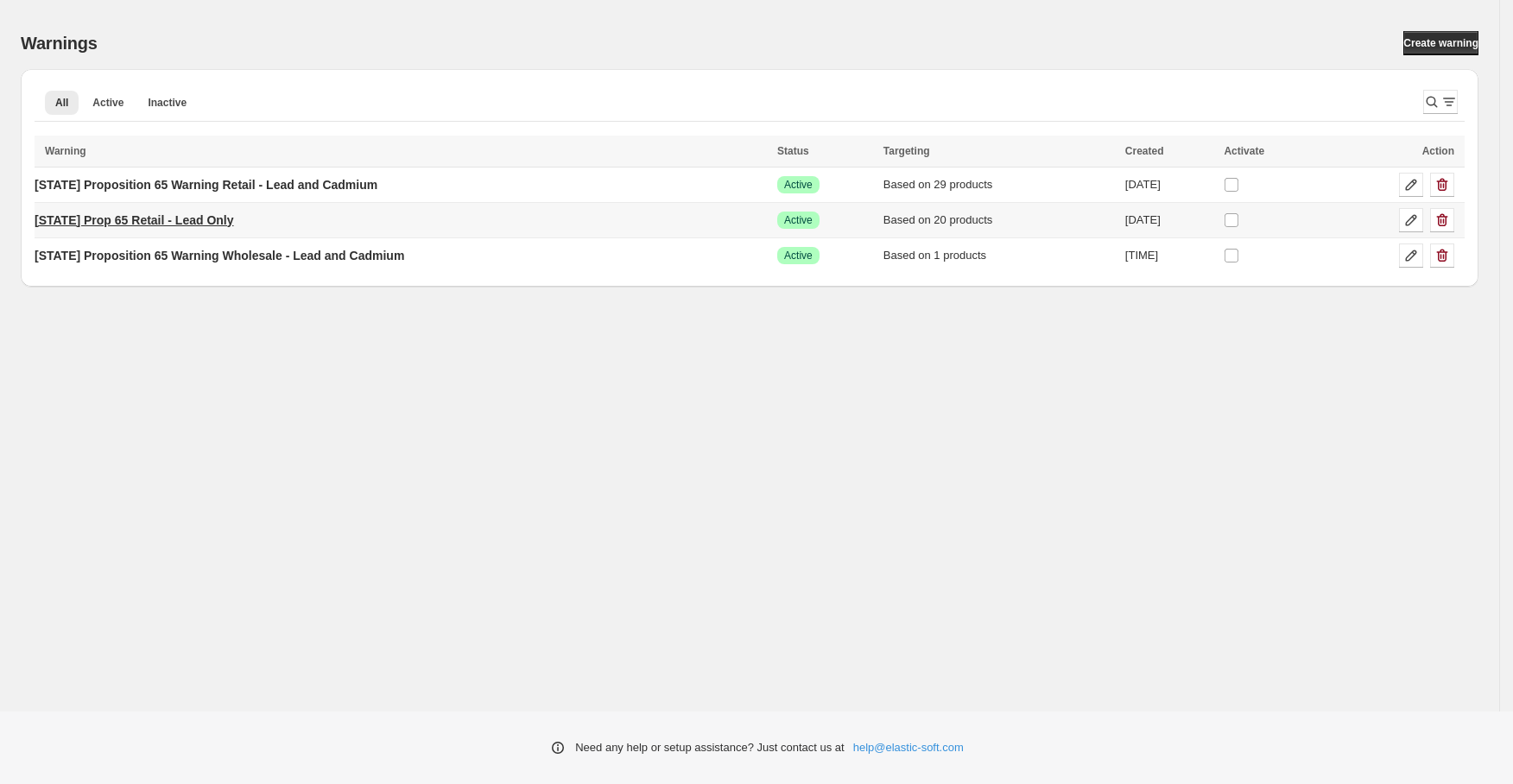 click on "[STATE] Prop 65 Retail - Lead Only" at bounding box center (134, 220) 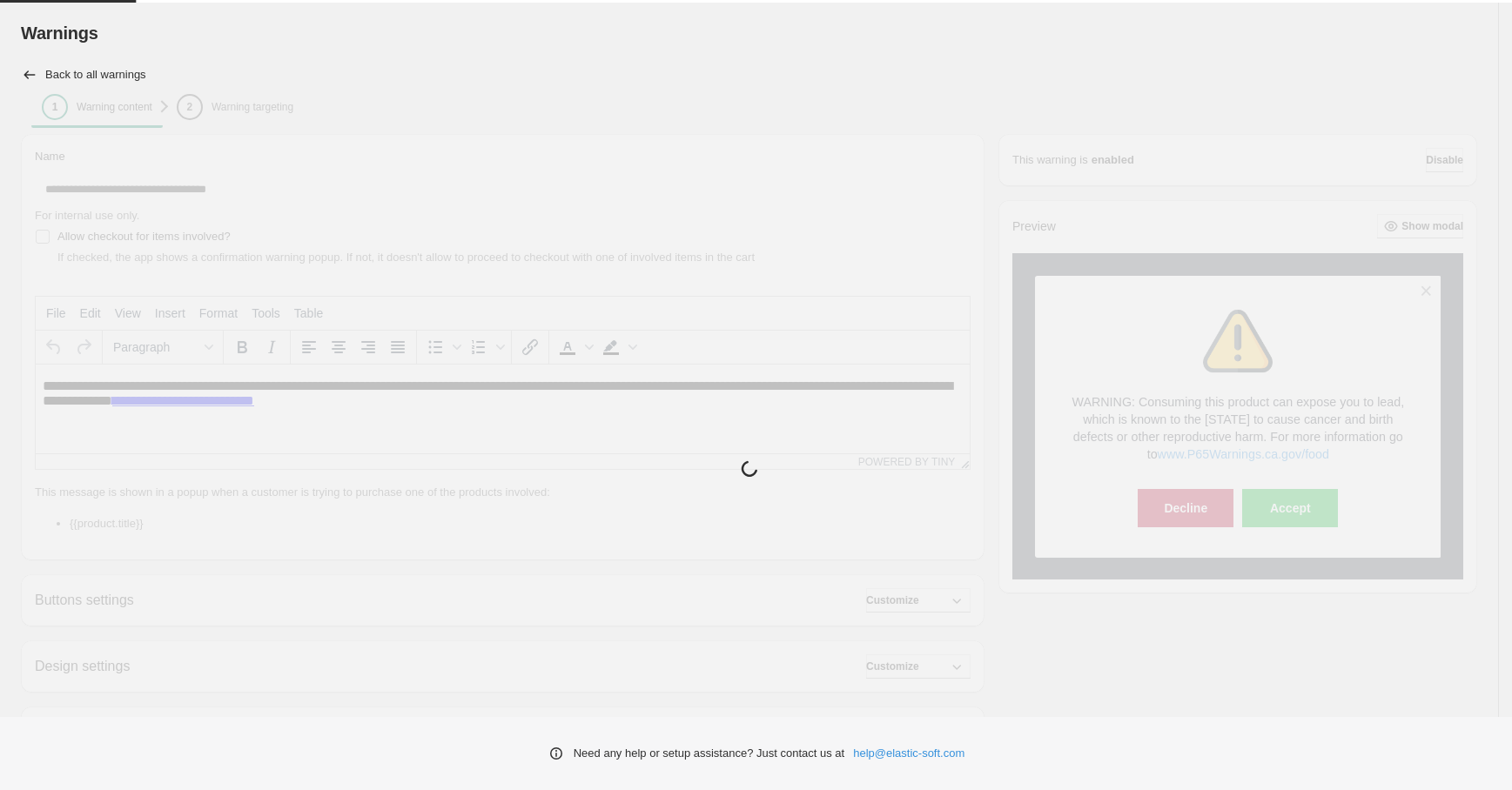 scroll, scrollTop: 0, scrollLeft: 0, axis: both 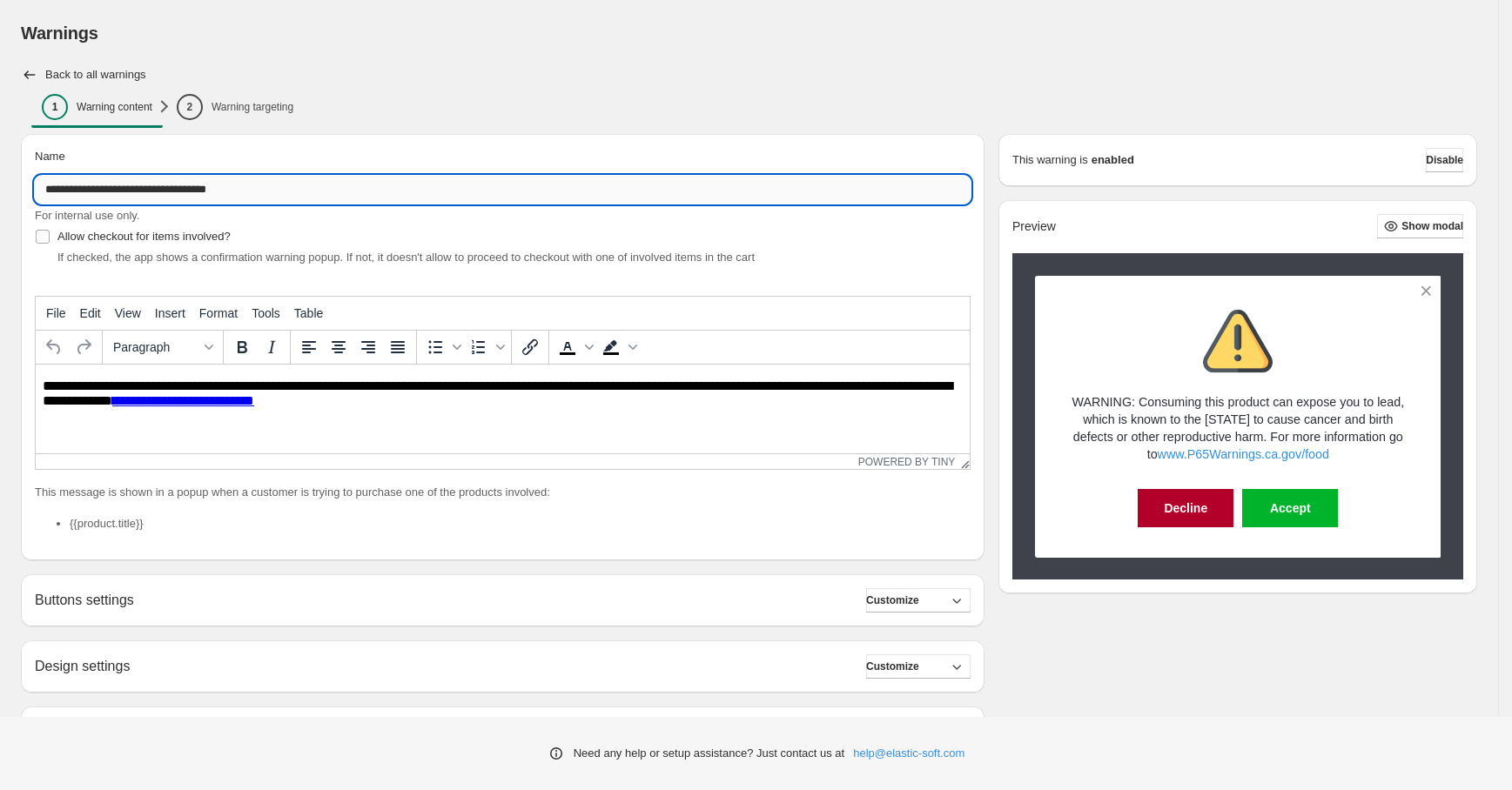 click on "**********" at bounding box center (502, 190) 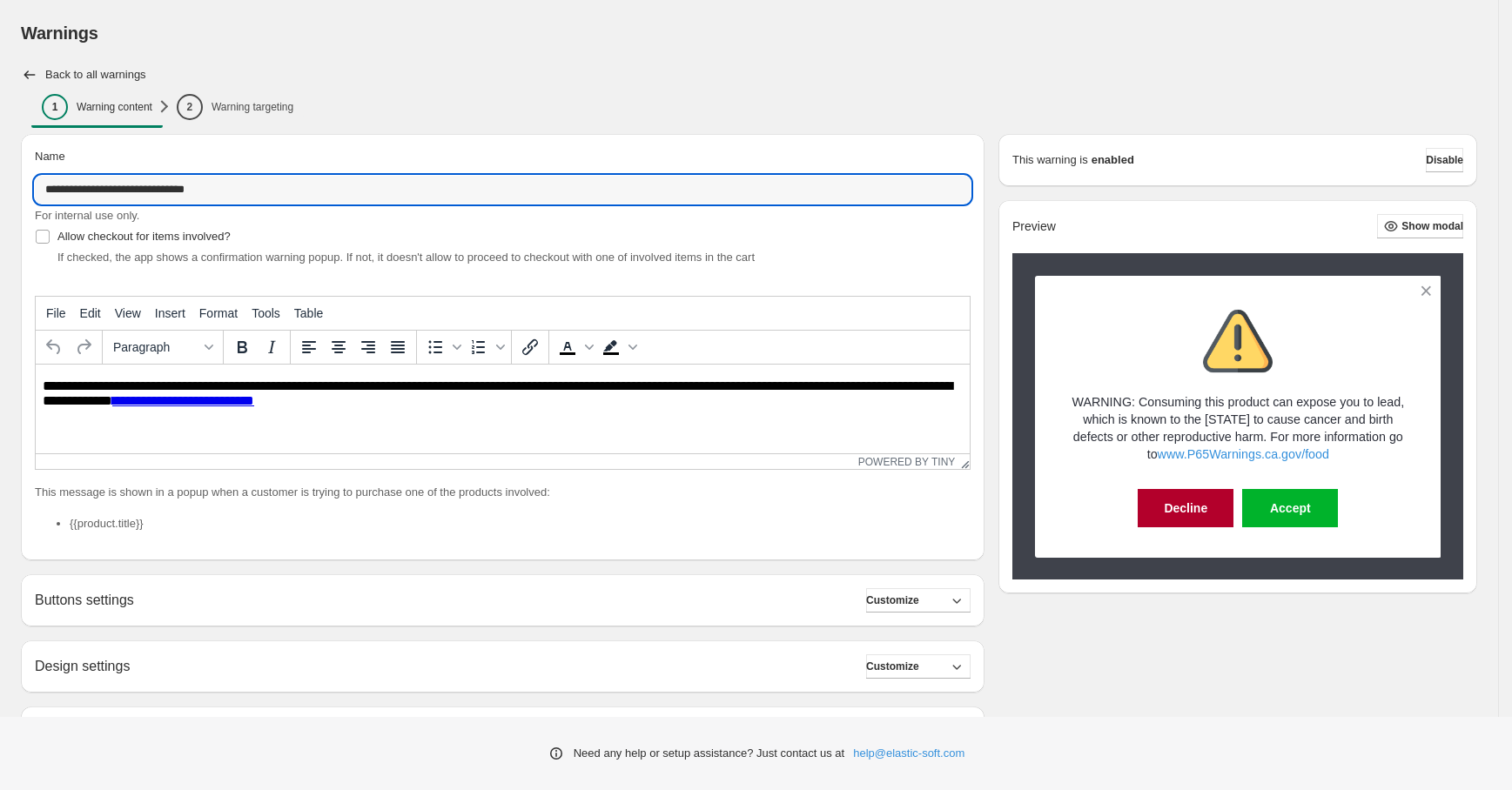 type on "**********" 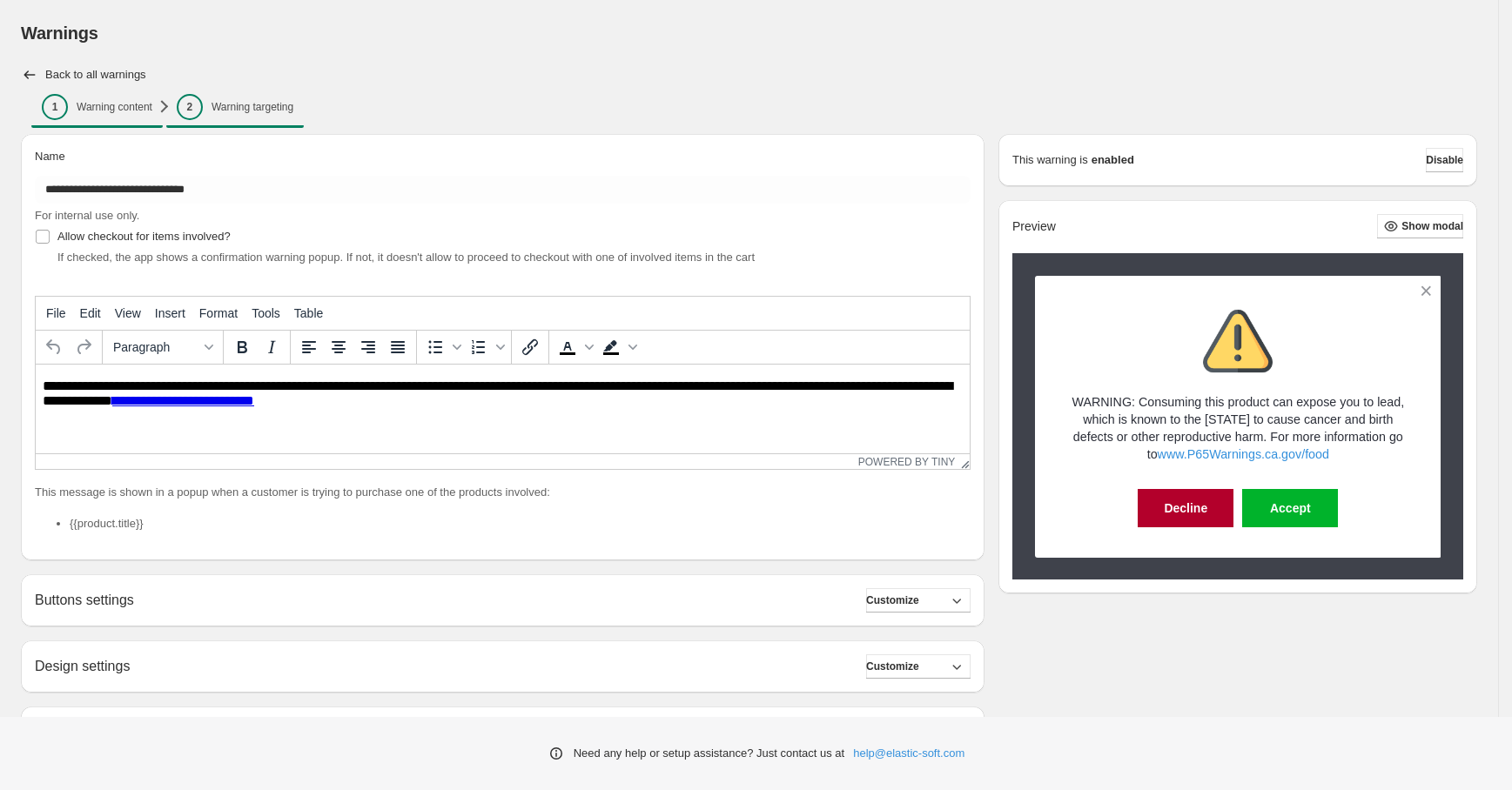 click on "Warning targeting" at bounding box center [252, 107] 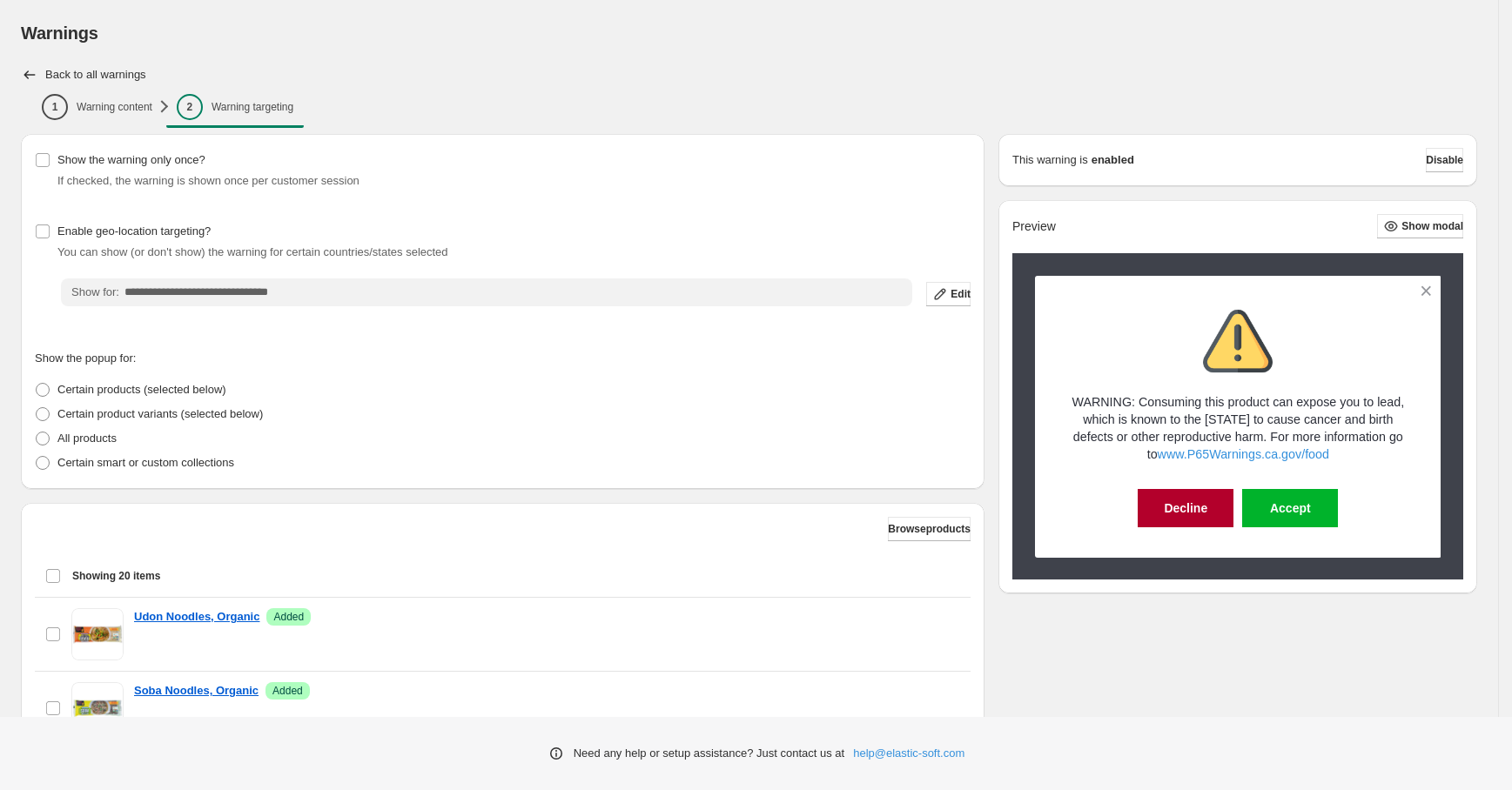 scroll, scrollTop: 355, scrollLeft: 0, axis: vertical 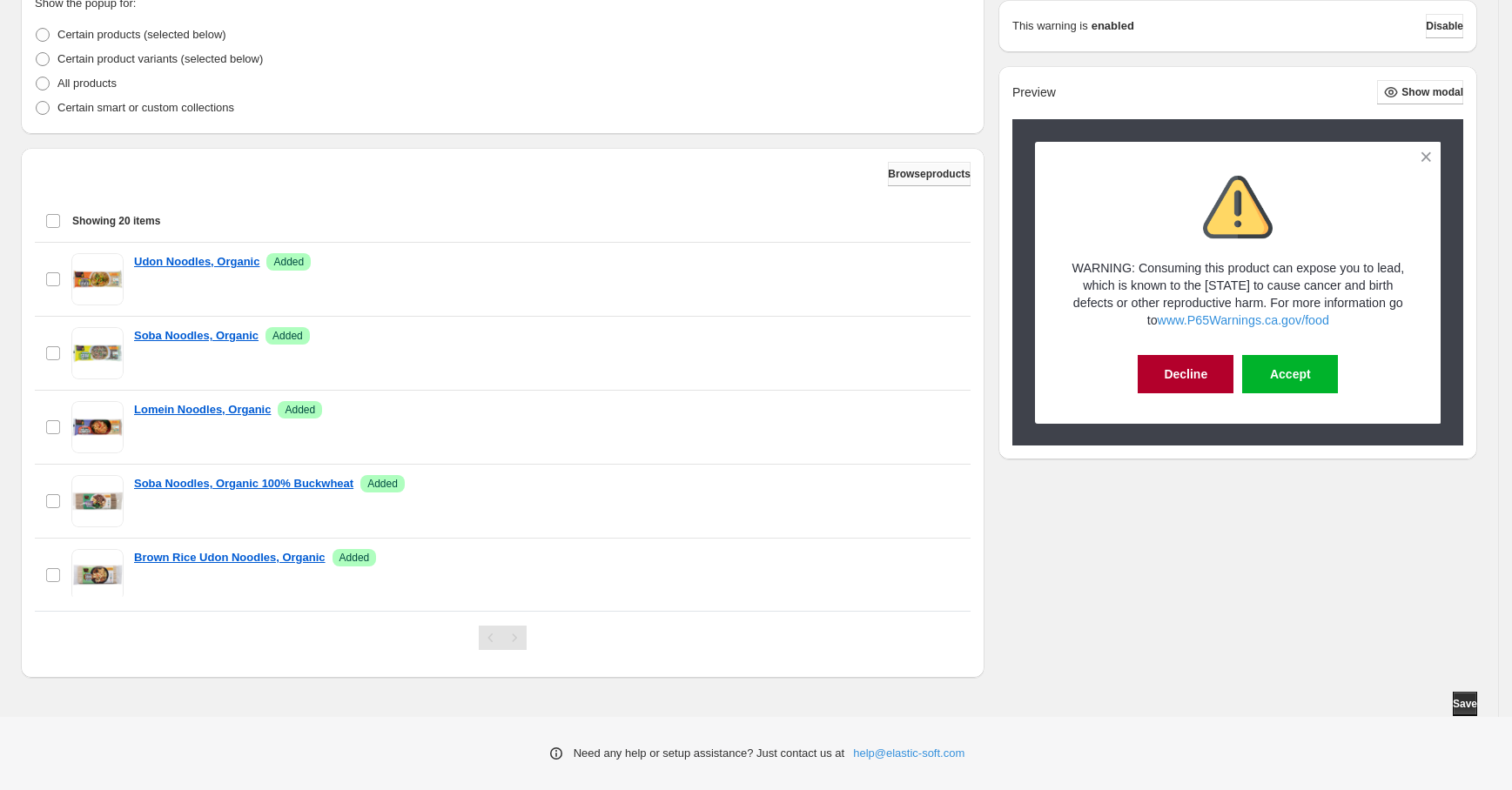 click on "Browse  products" at bounding box center [929, 174] 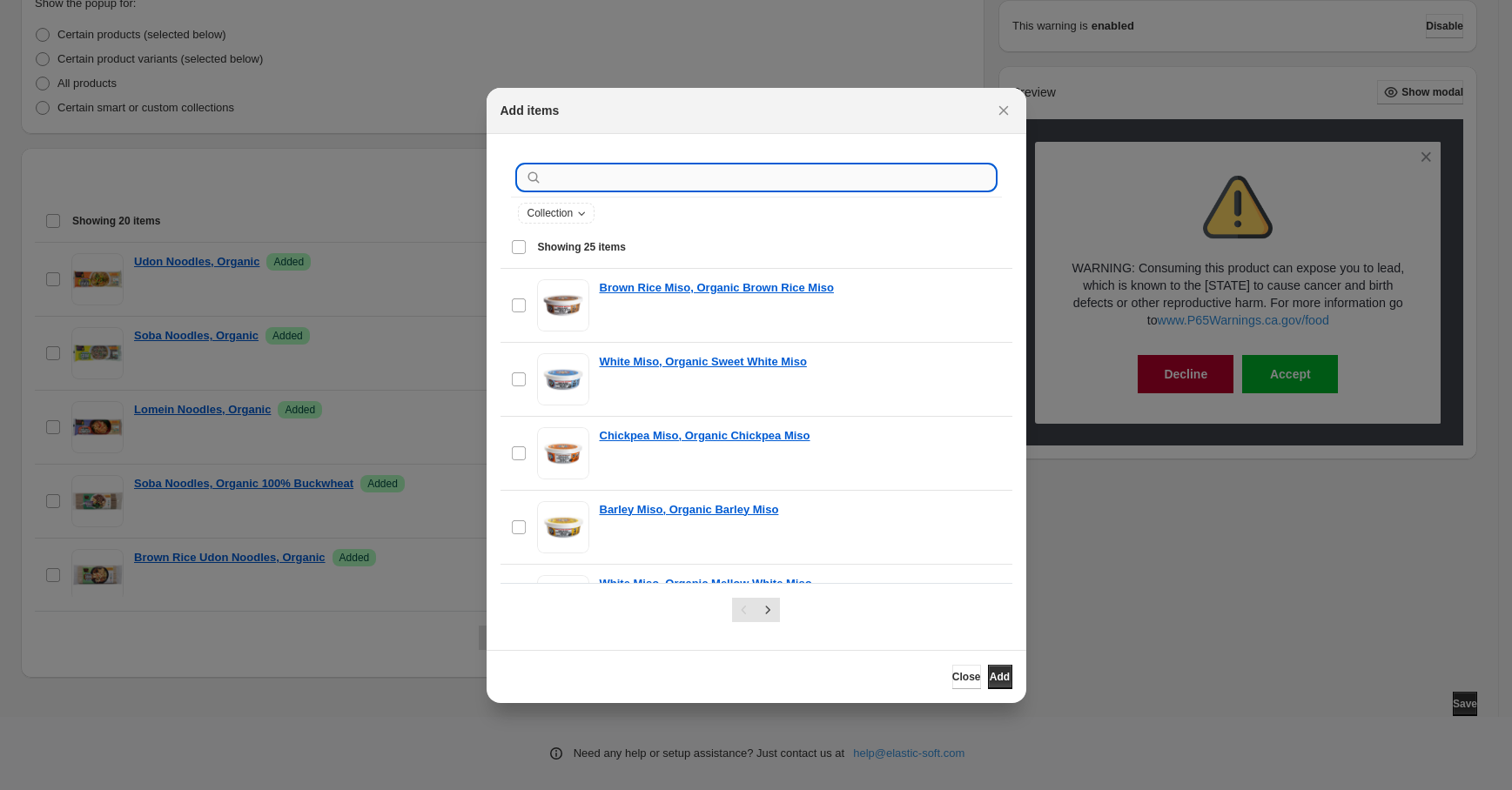 click at bounding box center (770, 177) 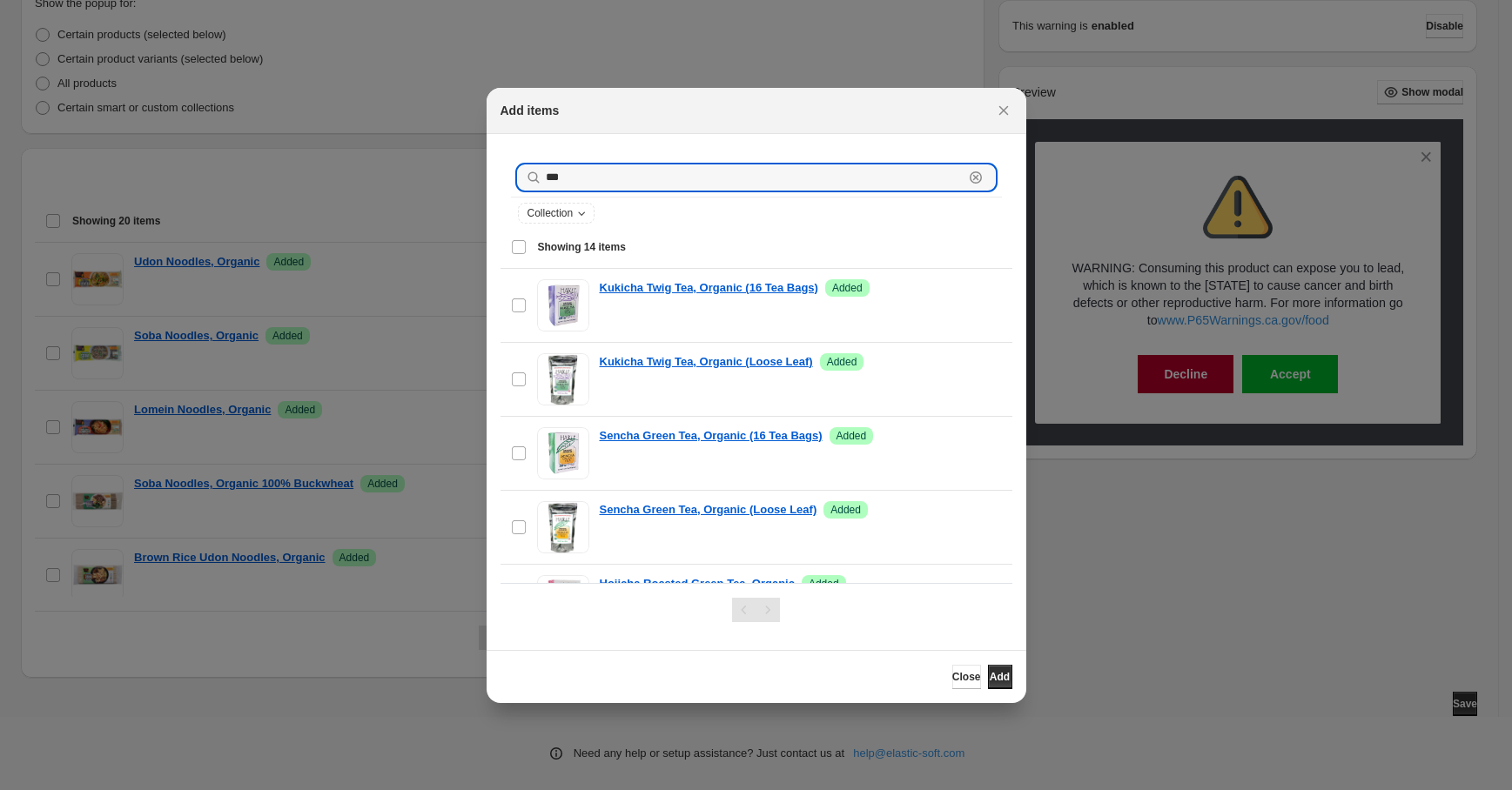 type on "***" 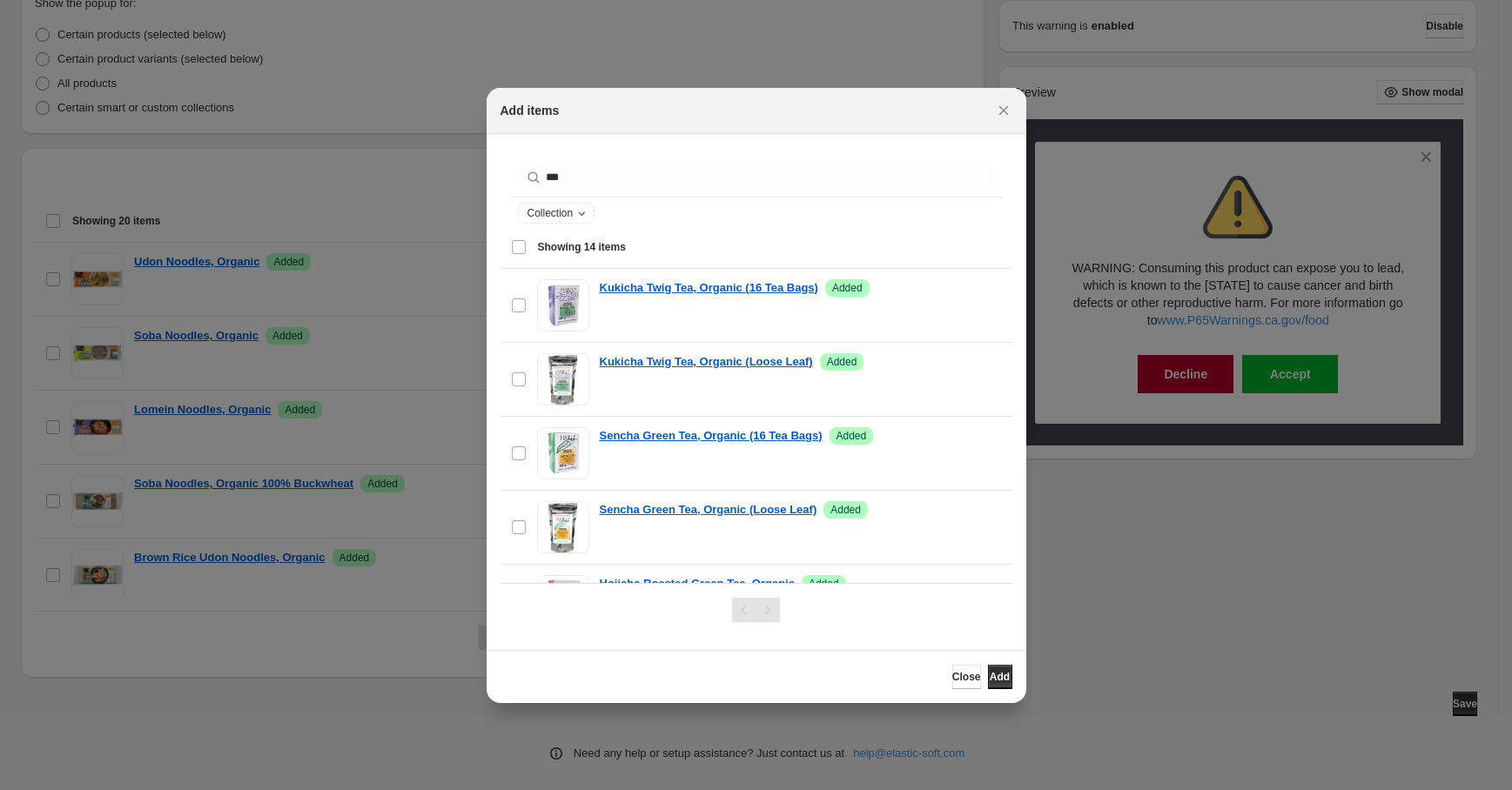 click on "Select all 14 items Showing 14 items" at bounding box center (756, 247) 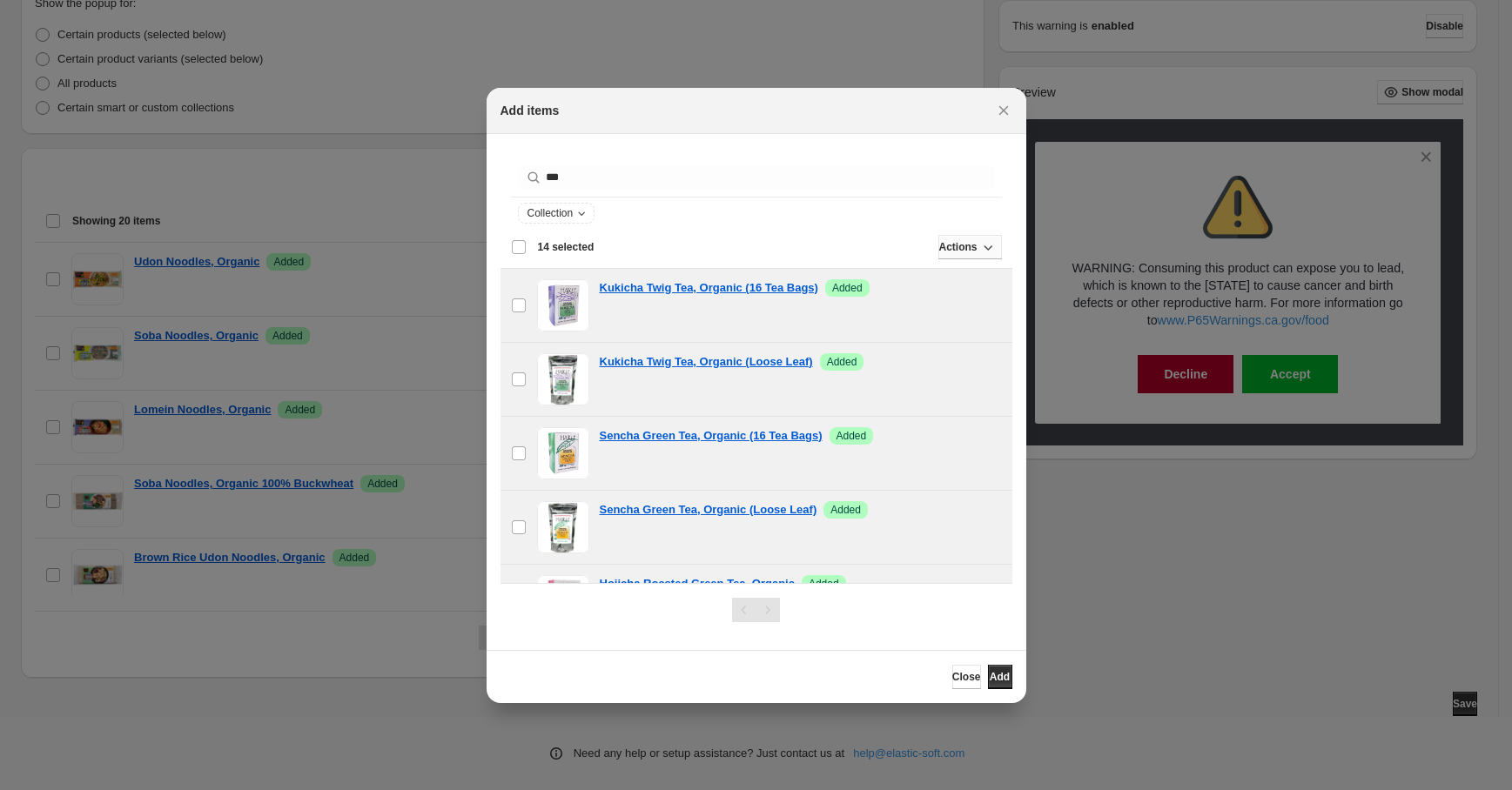 click 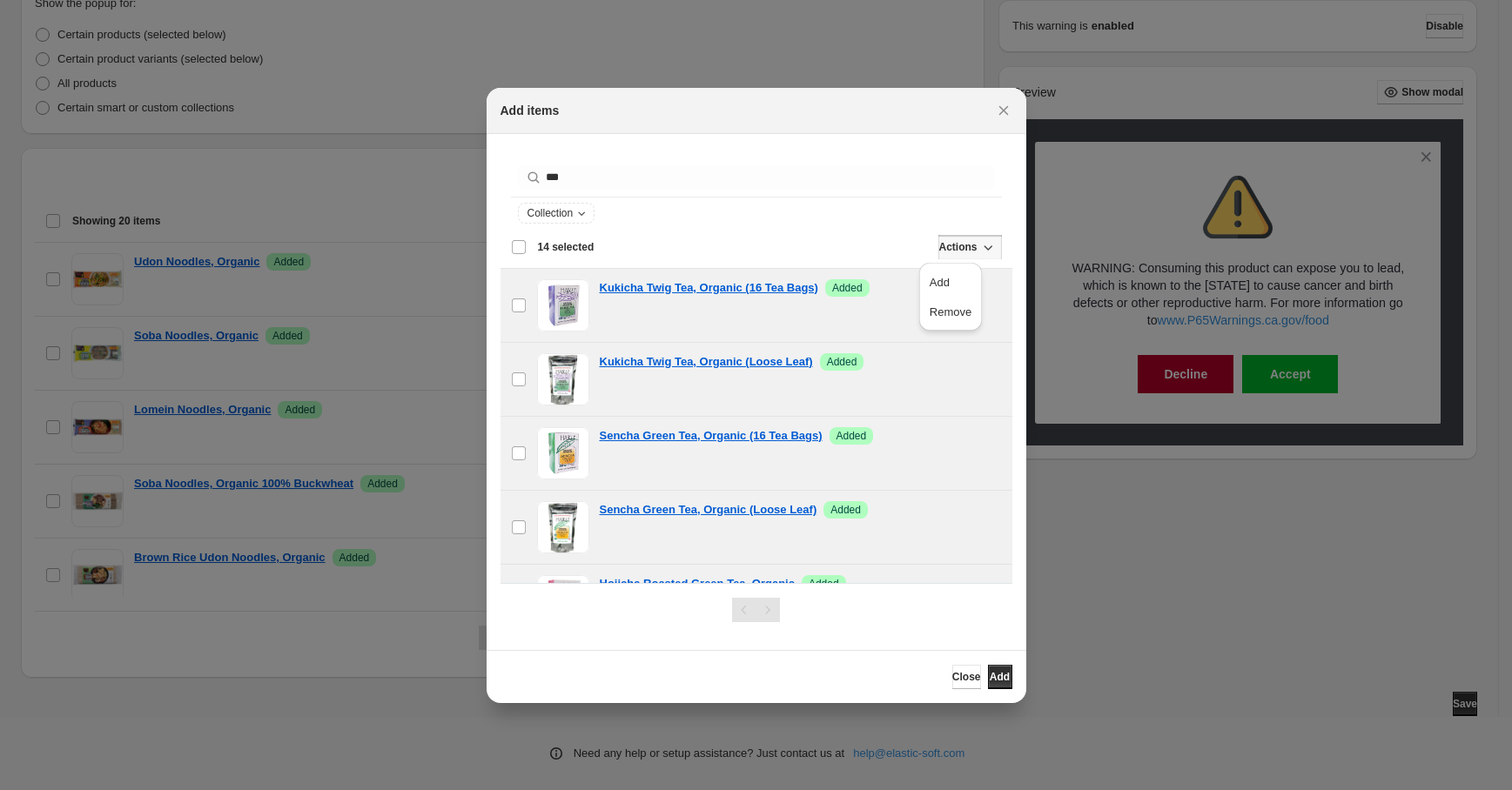 click on "Actions" at bounding box center (804, 247) 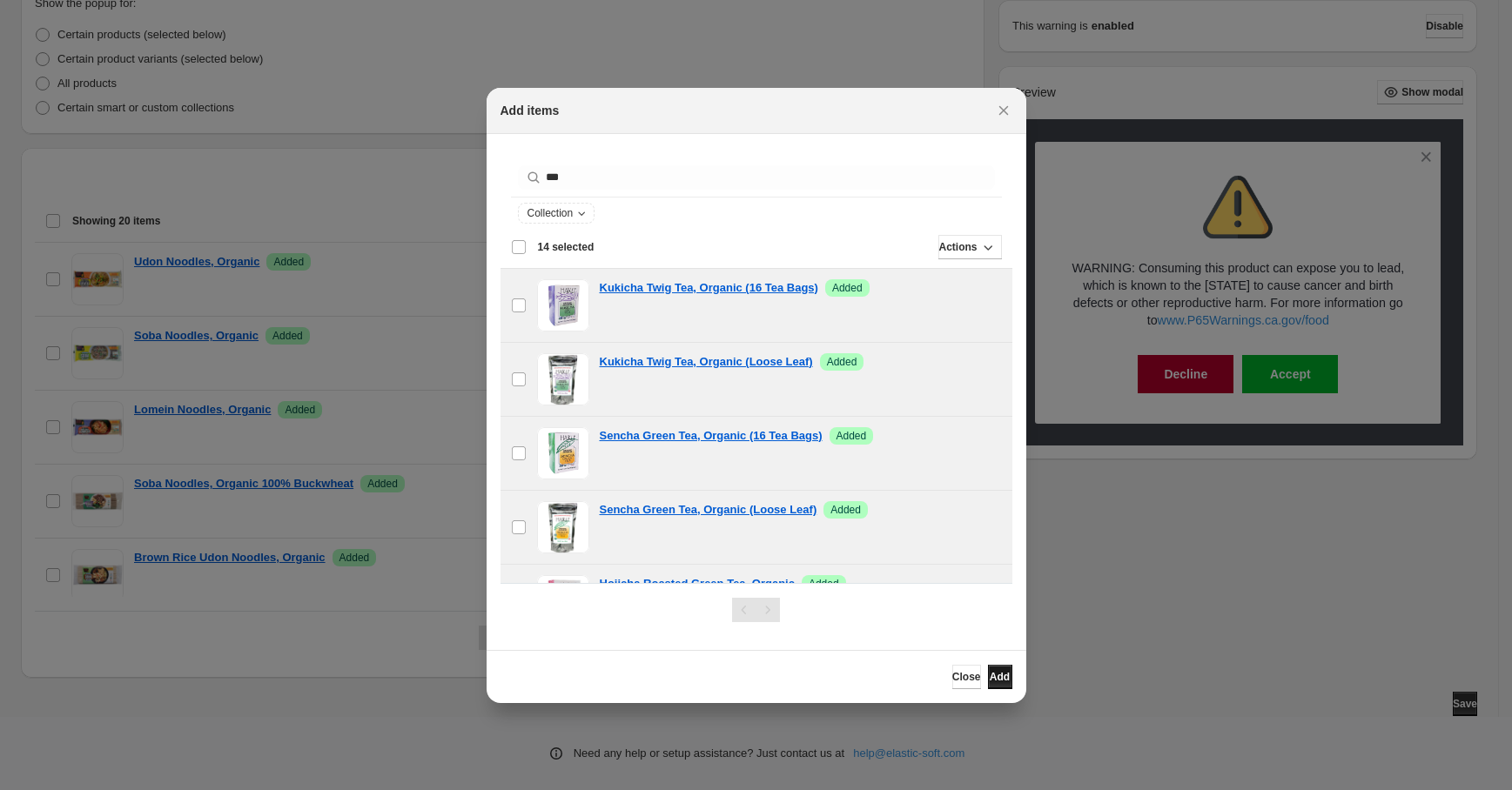 click on "Add" at bounding box center (999, 677) 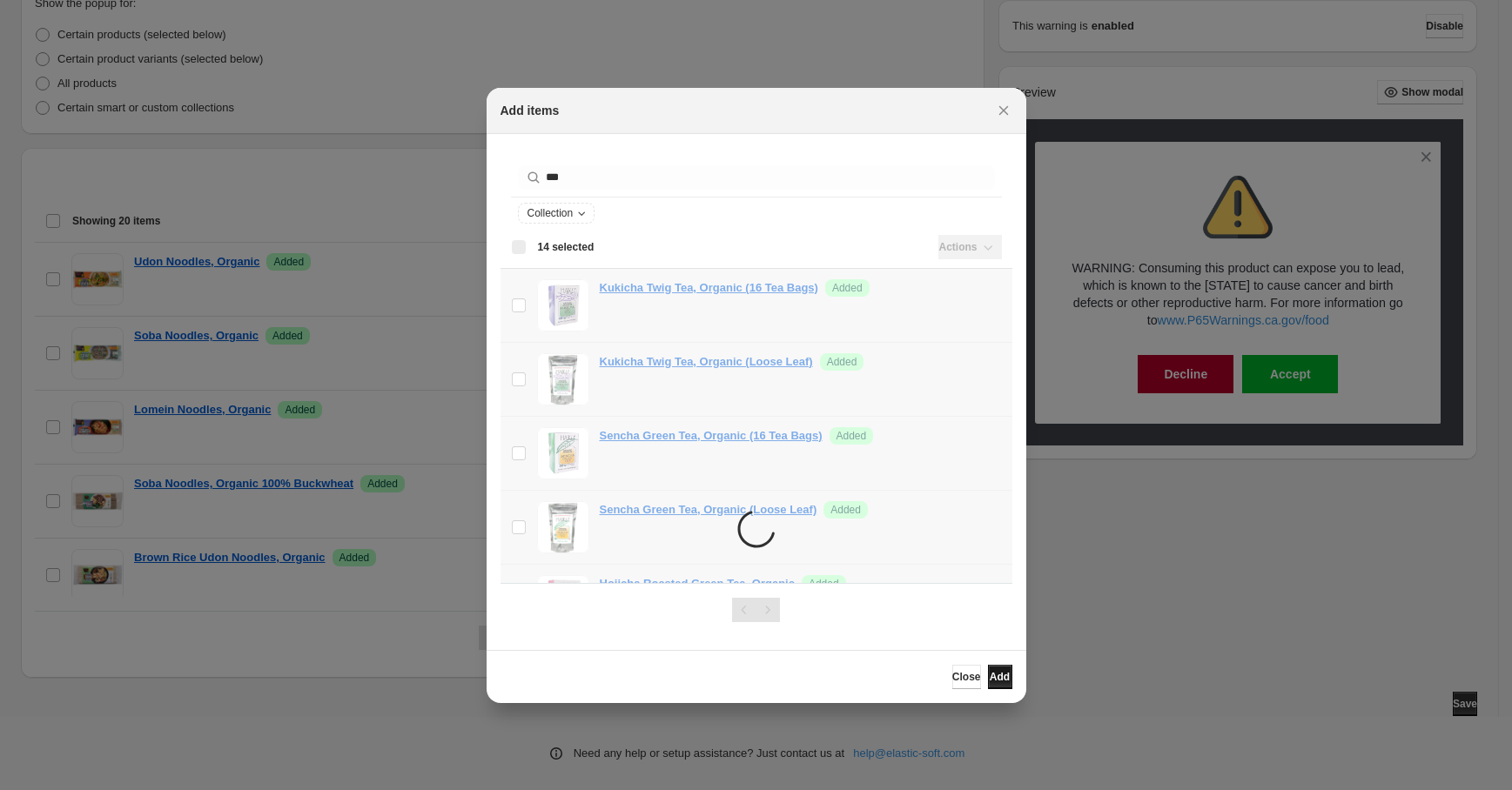 scroll, scrollTop: 0, scrollLeft: 0, axis: both 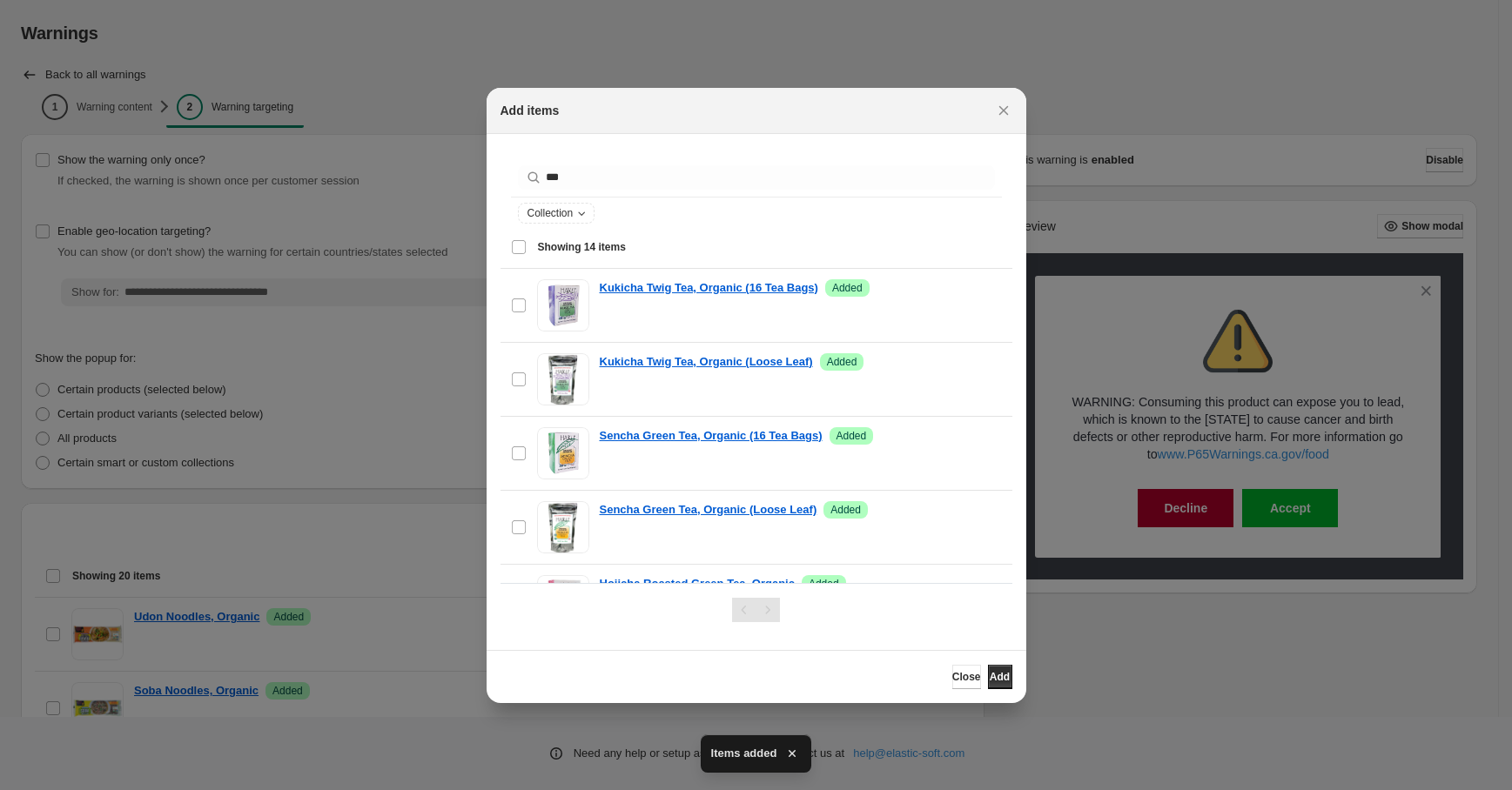 click at bounding box center (756, 395) 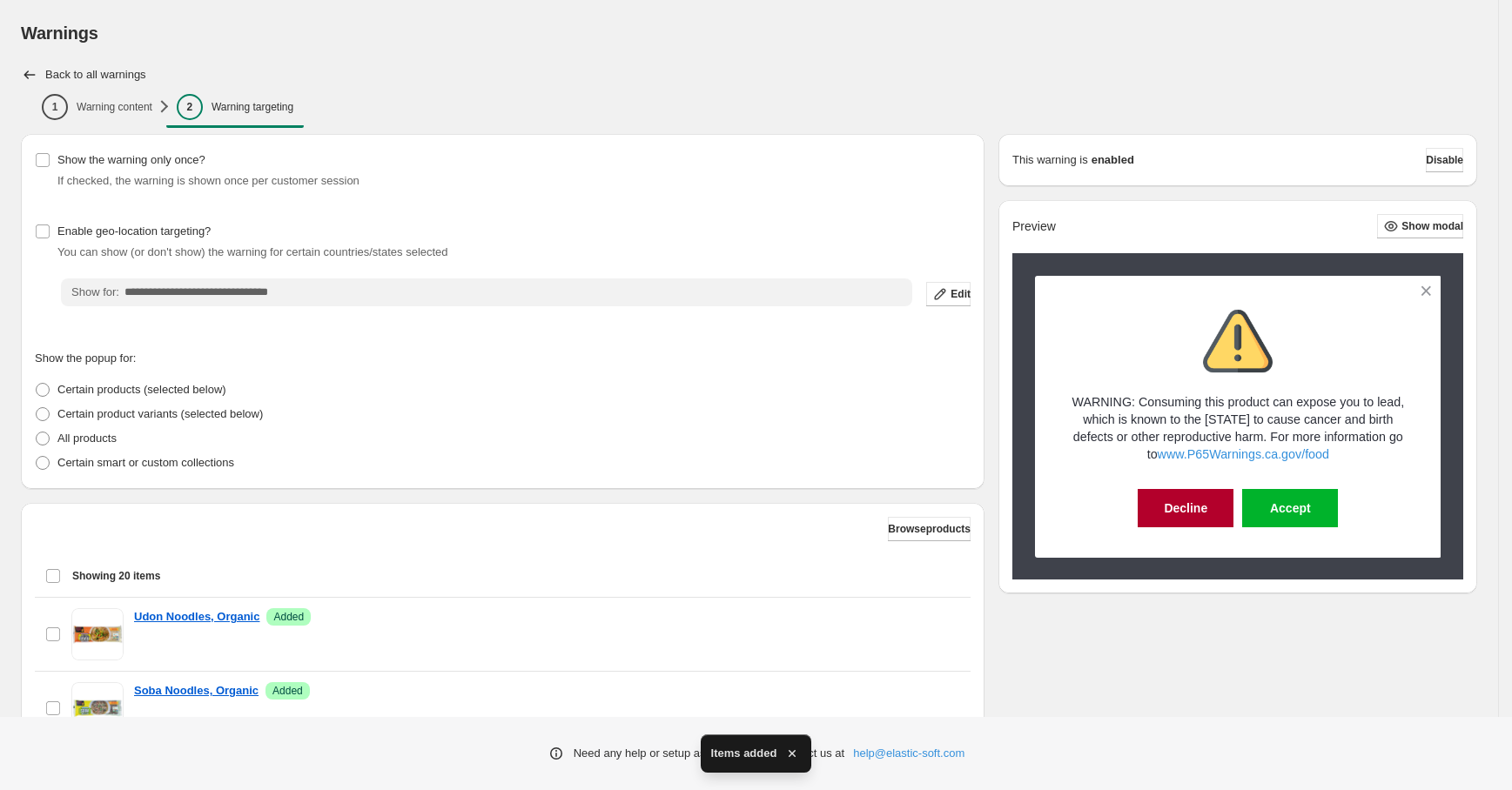 scroll, scrollTop: 355, scrollLeft: 0, axis: vertical 